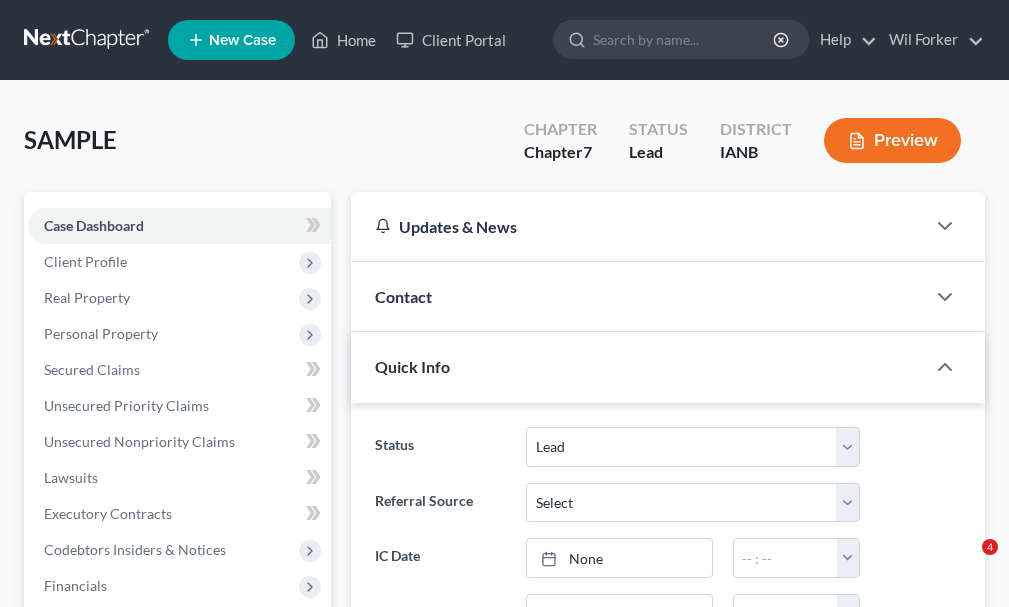 select on "10" 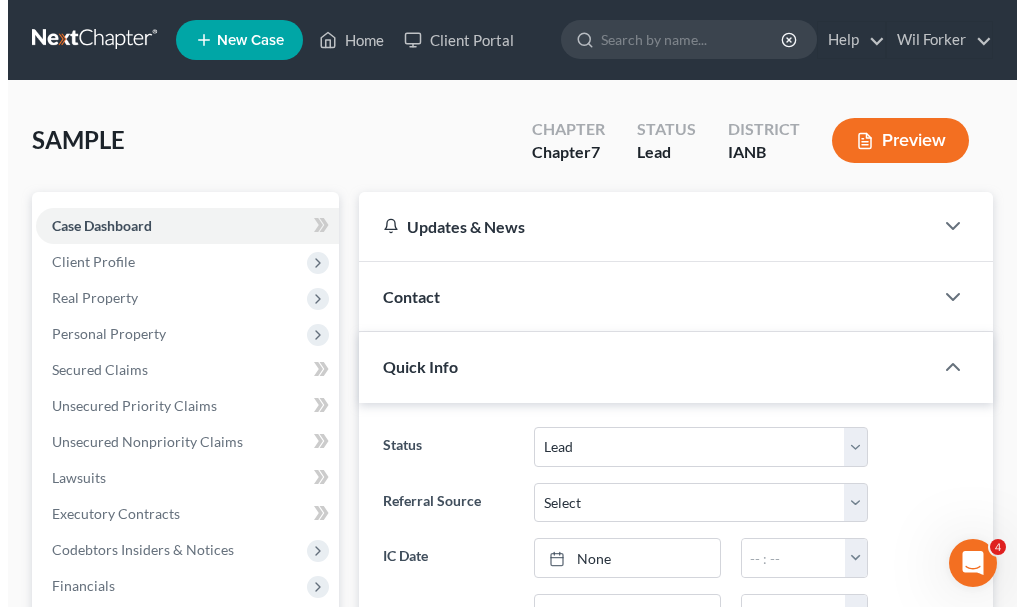 scroll, scrollTop: 0, scrollLeft: 0, axis: both 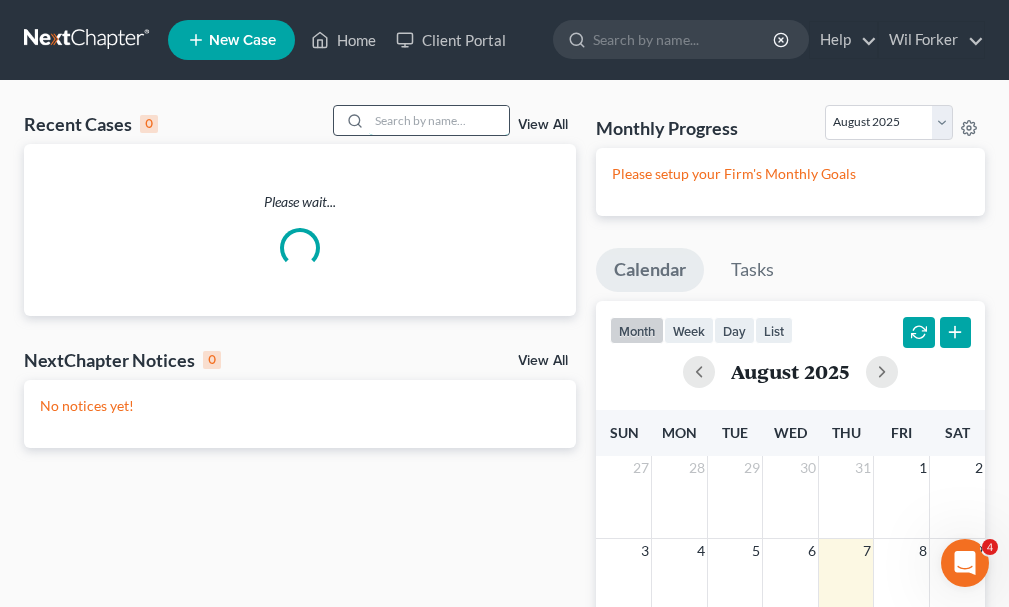 click at bounding box center [439, 120] 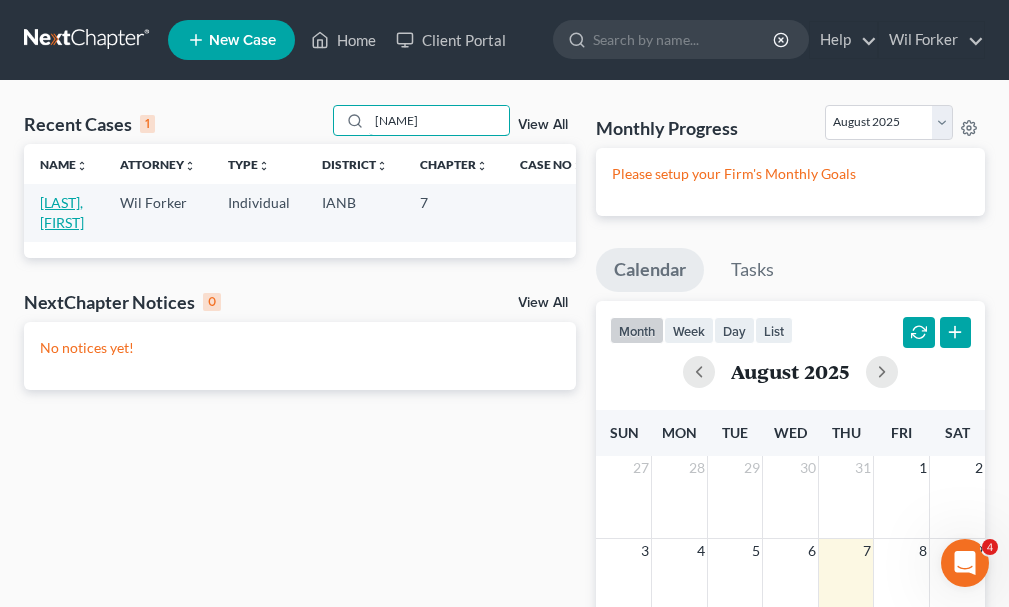 type on "[NAME]" 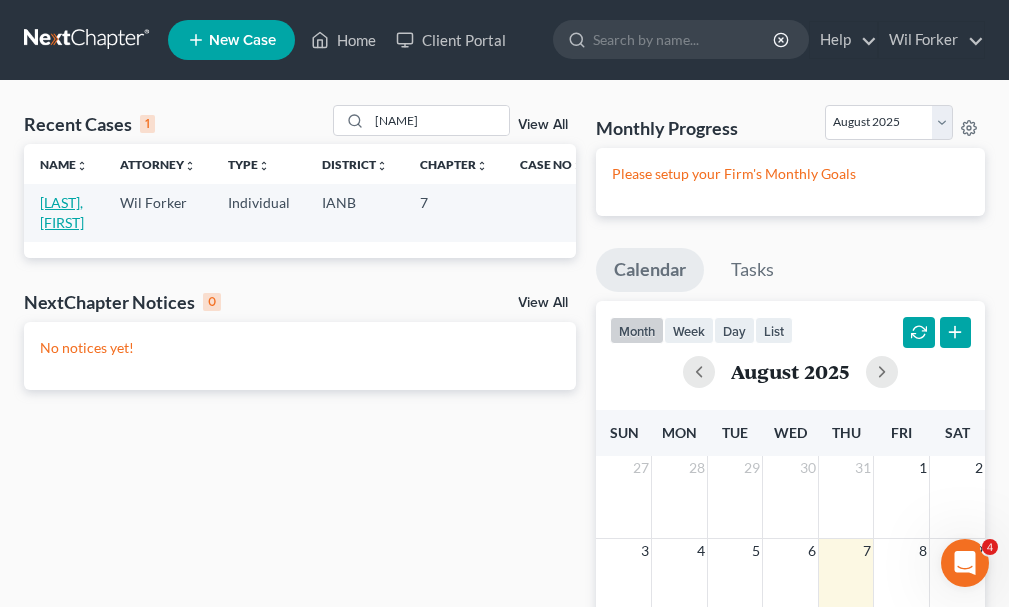 click on "[LAST], [FIRST]" at bounding box center (62, 212) 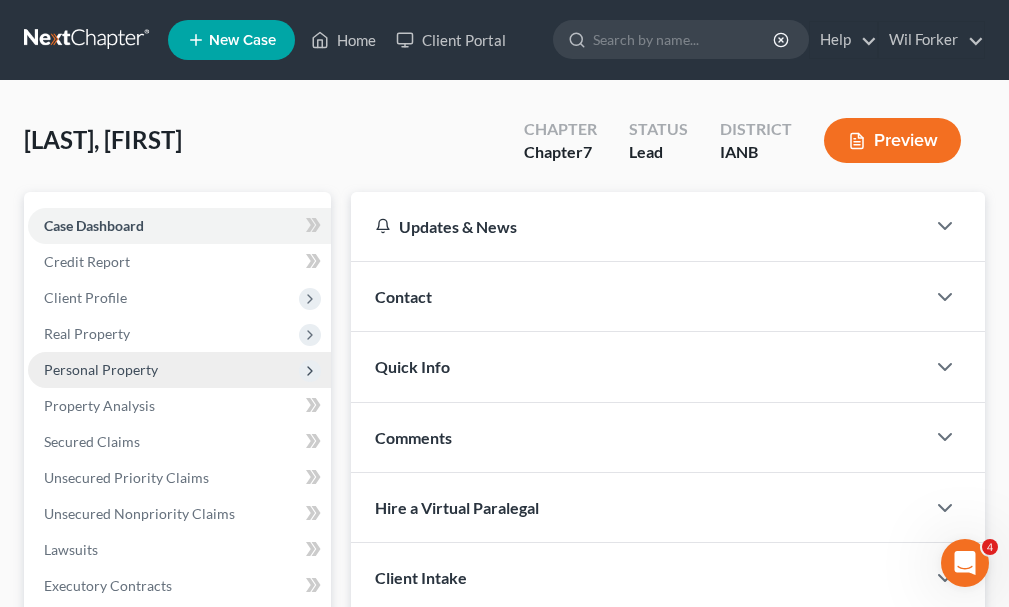 click on "Personal Property" at bounding box center [101, 369] 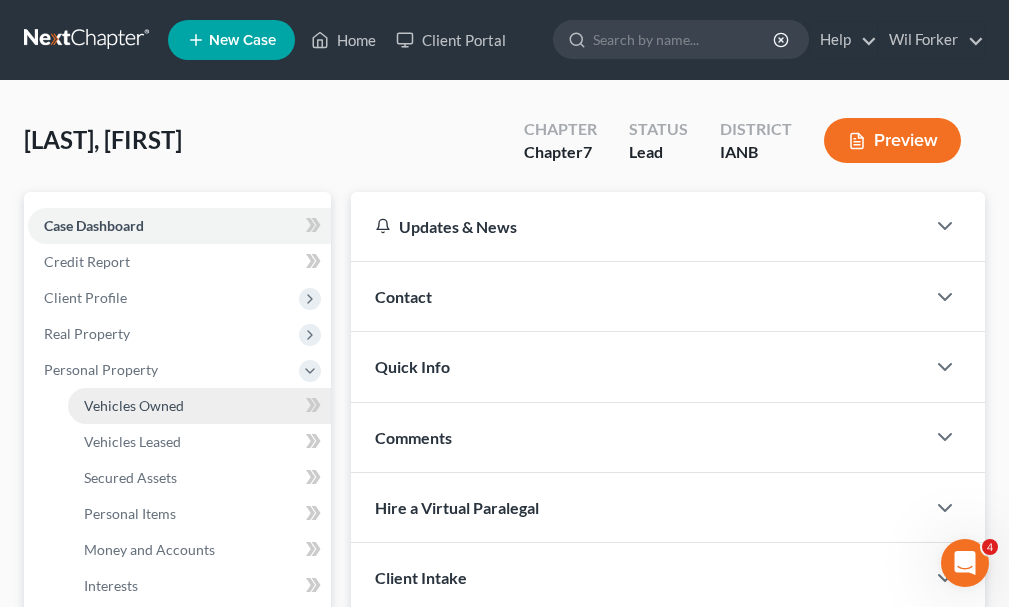 click on "Vehicles Owned" at bounding box center [134, 405] 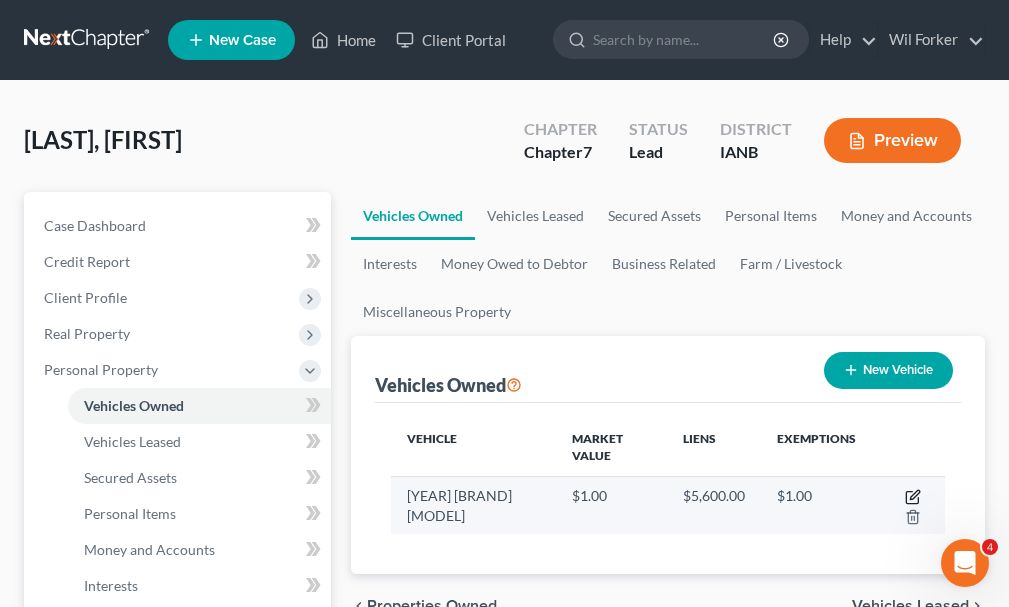 click 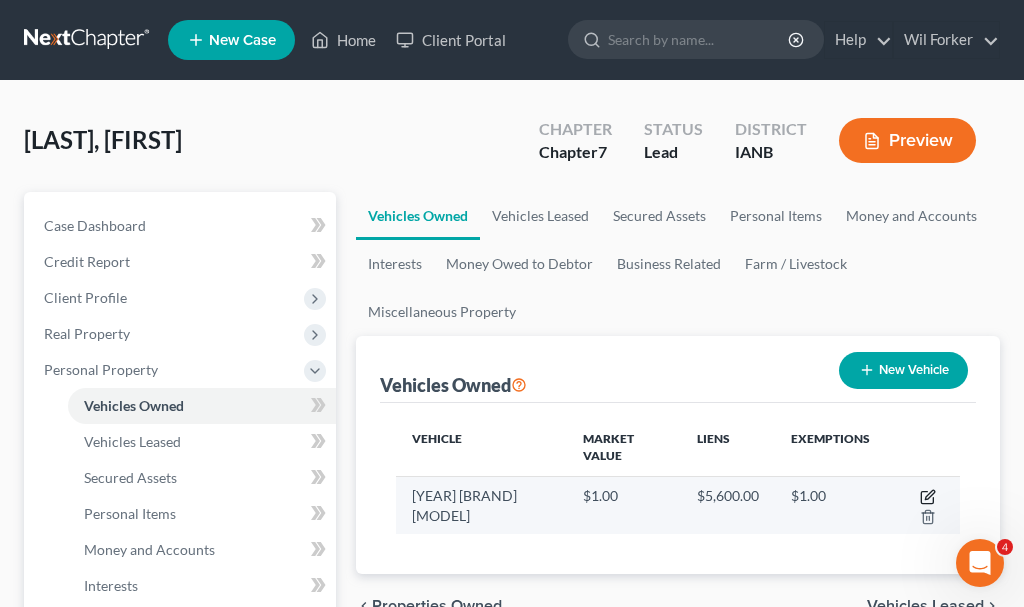 select on "0" 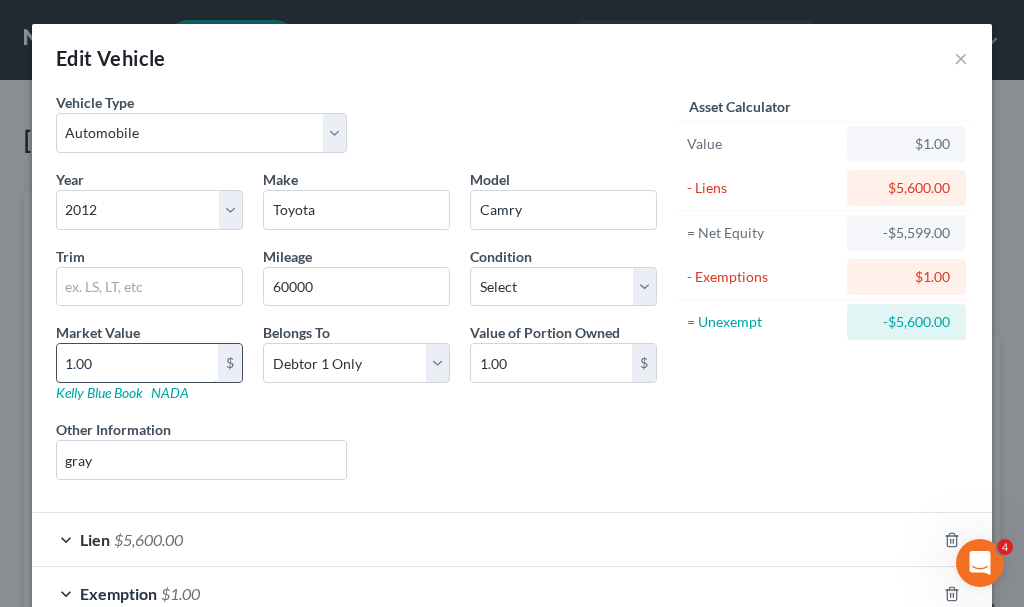 click on "1.00" at bounding box center [137, 363] 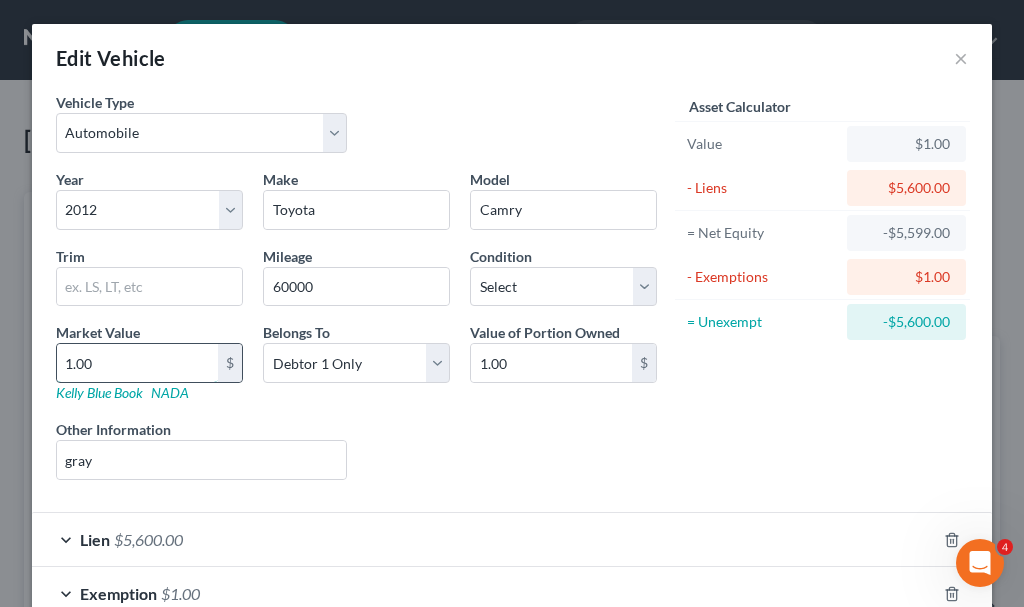 type on "6" 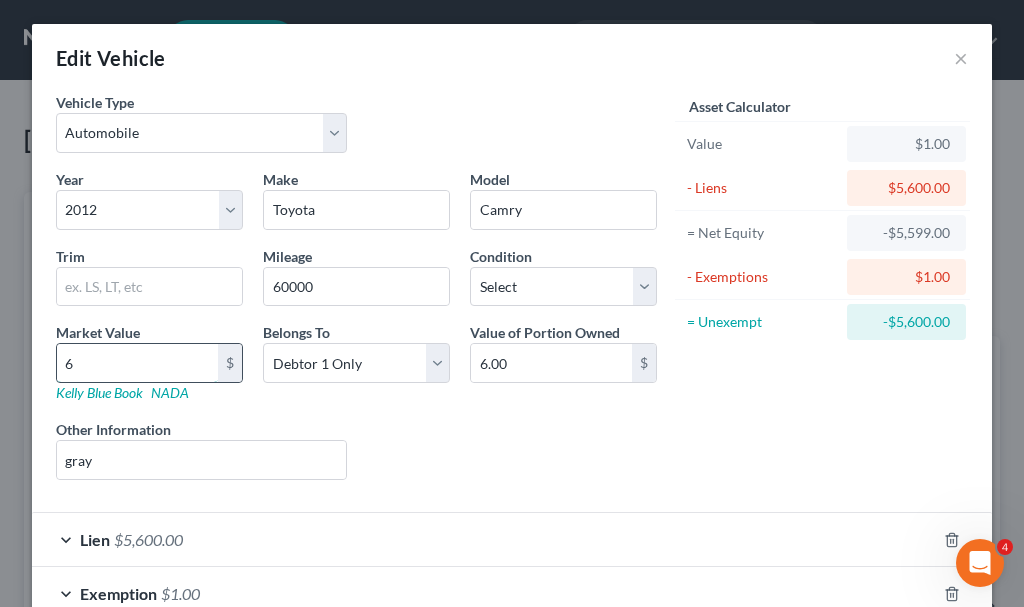 type on "60" 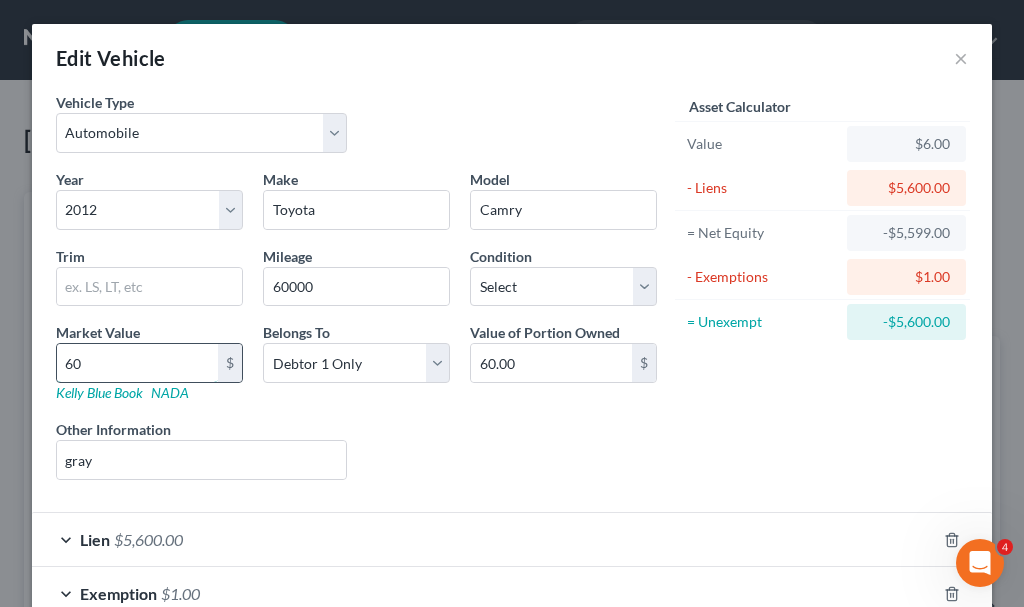 type on "600" 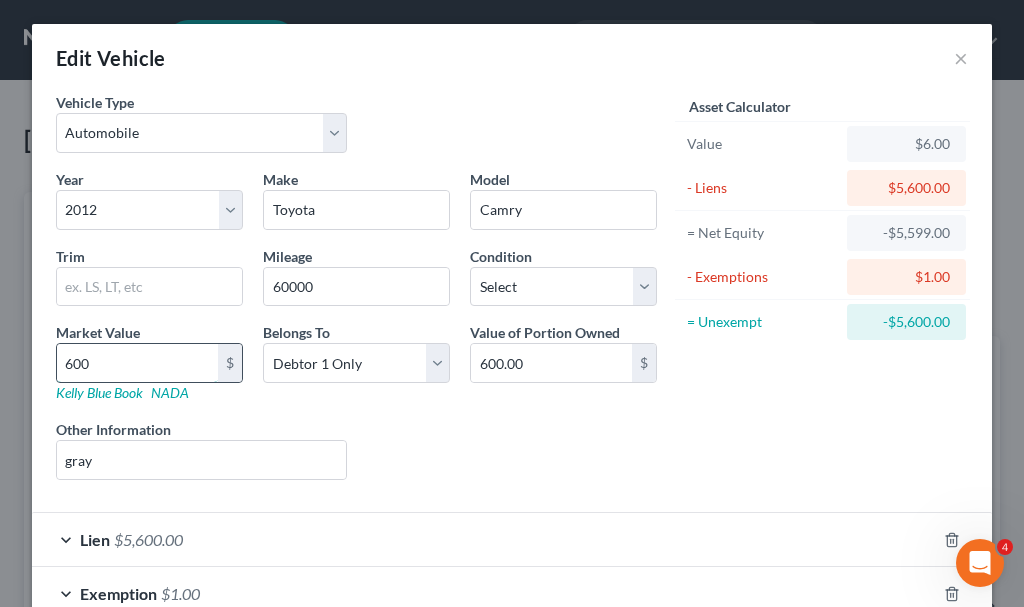 type on "6000" 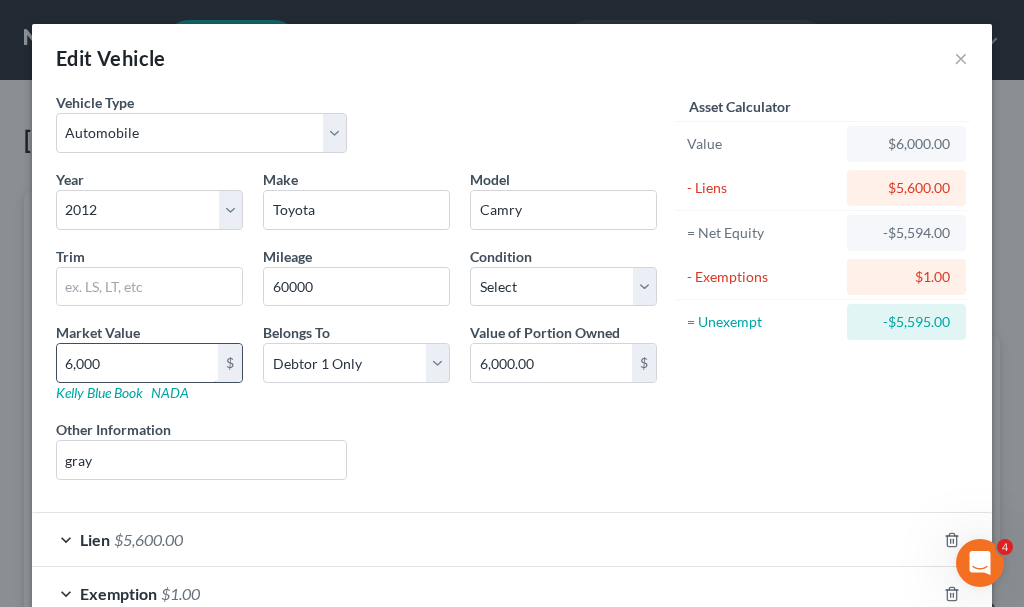 type on "6,000" 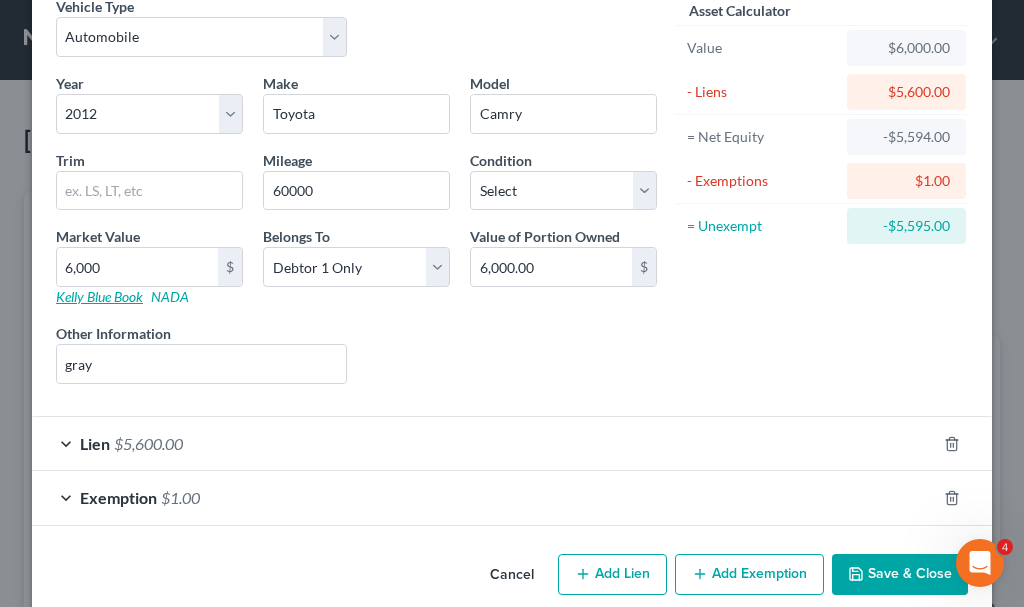 scroll, scrollTop: 124, scrollLeft: 0, axis: vertical 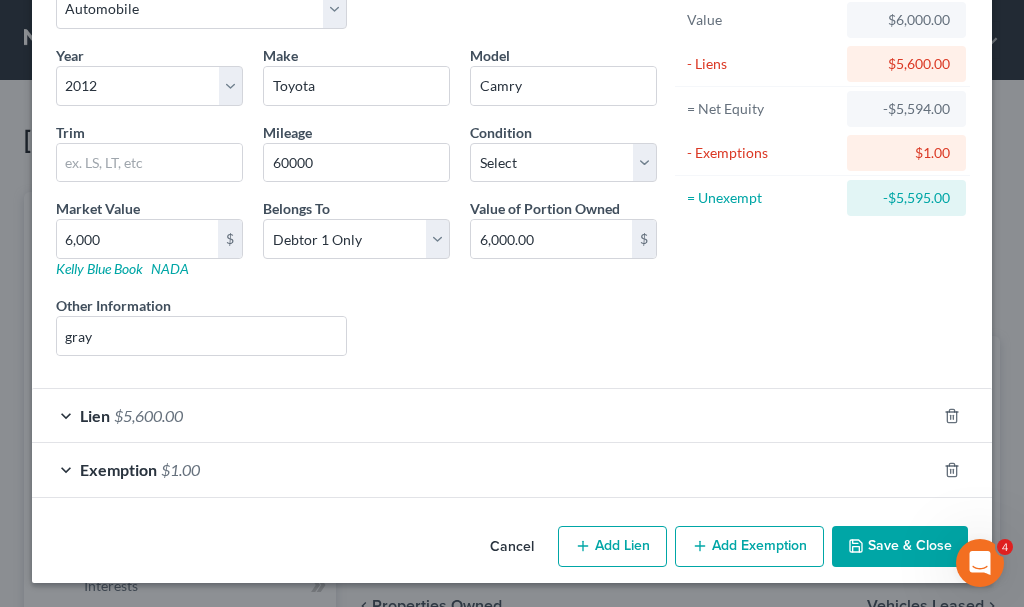 click on "$1.00" at bounding box center [180, 469] 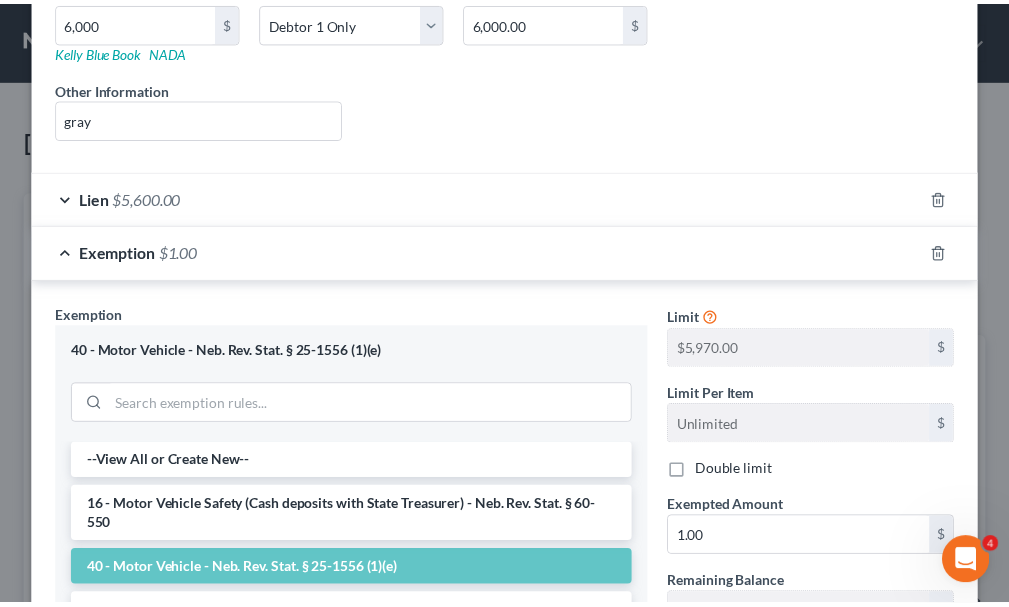 scroll, scrollTop: 624, scrollLeft: 0, axis: vertical 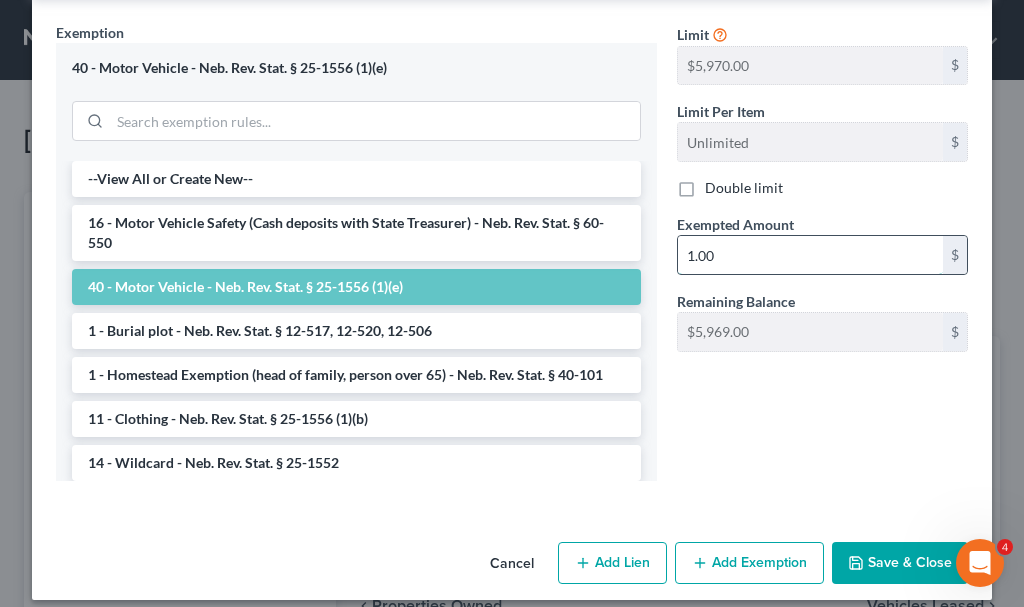 click on "1.00" at bounding box center (810, 255) 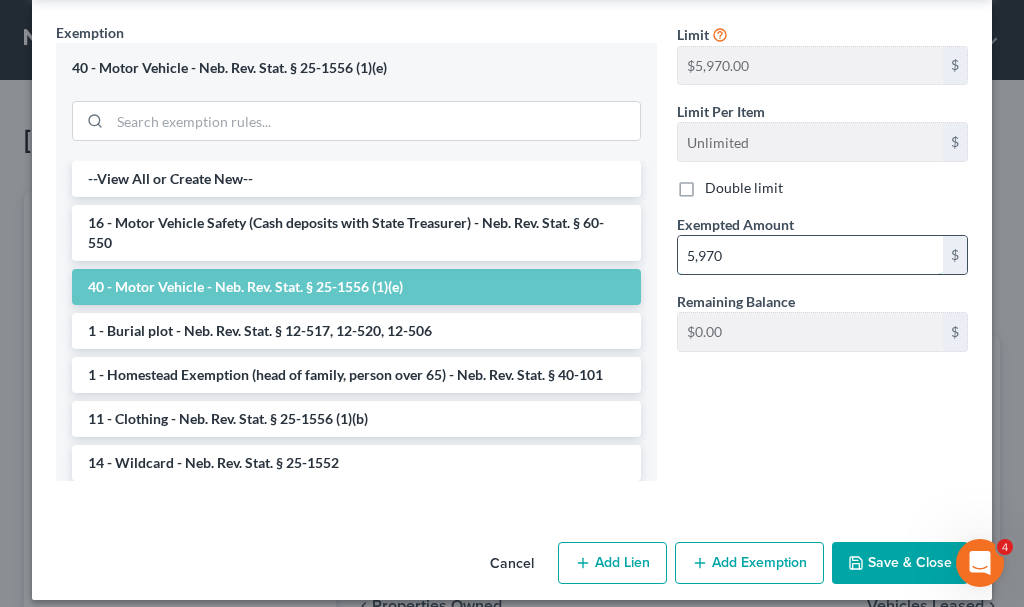 type on "5,970" 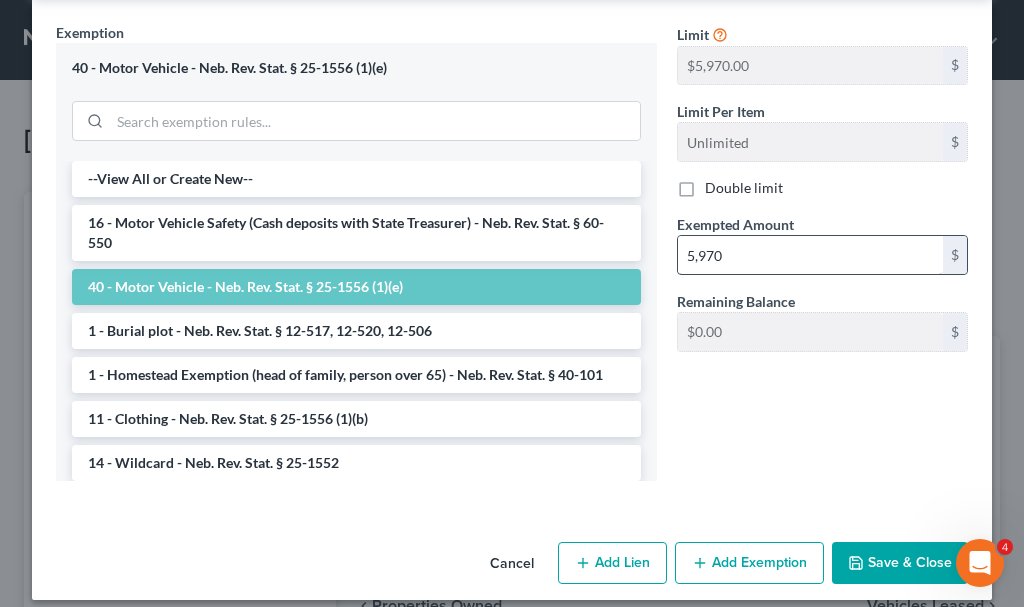 type 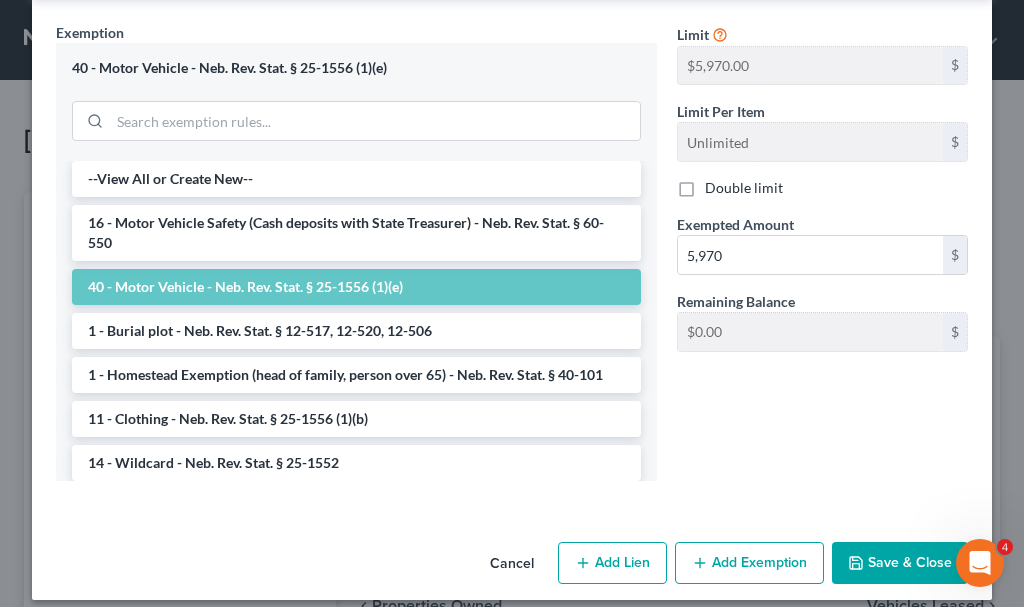click on "Save & Close" at bounding box center [900, 563] 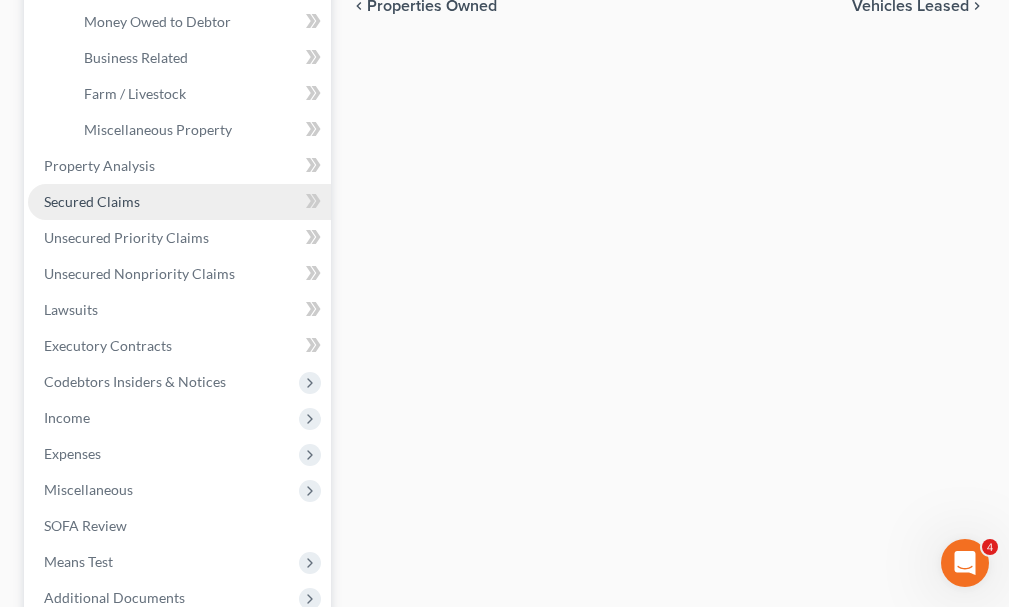 click on "Secured Claims" at bounding box center [92, 201] 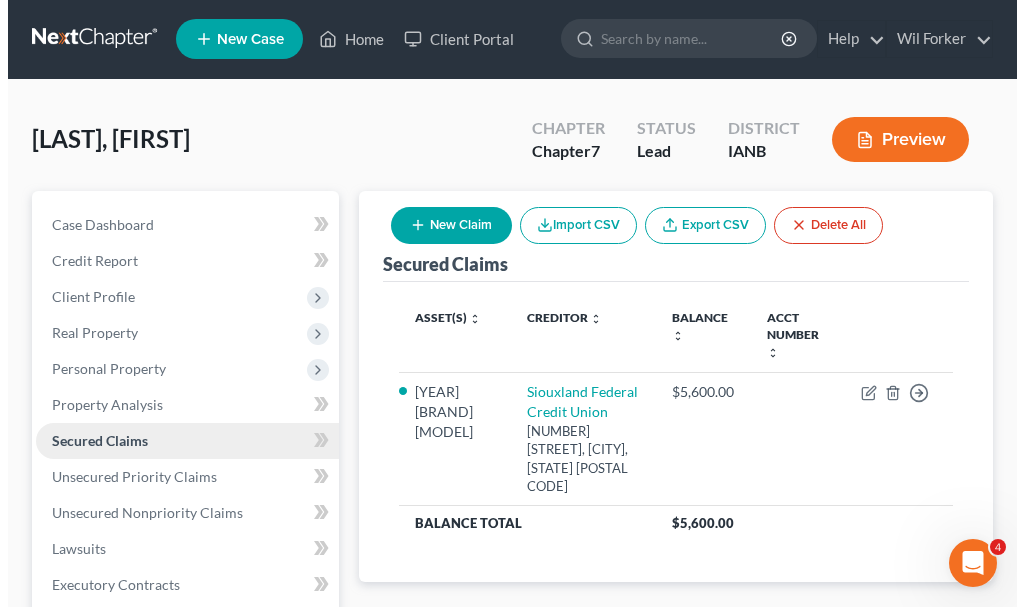 scroll, scrollTop: 0, scrollLeft: 0, axis: both 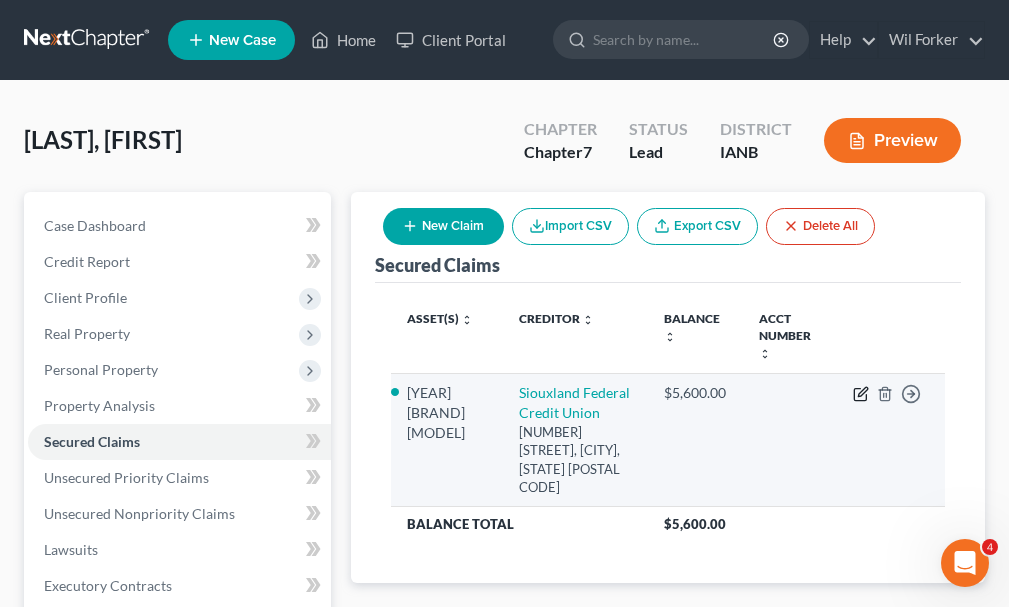 click 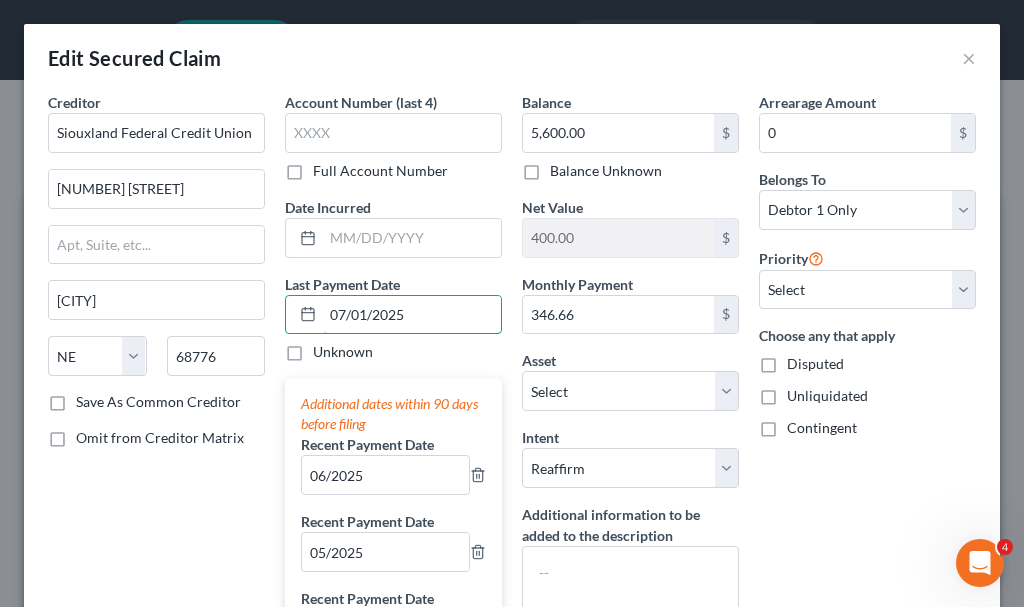 drag, startPoint x: 319, startPoint y: 312, endPoint x: 325, endPoint y: 342, distance: 30.594116 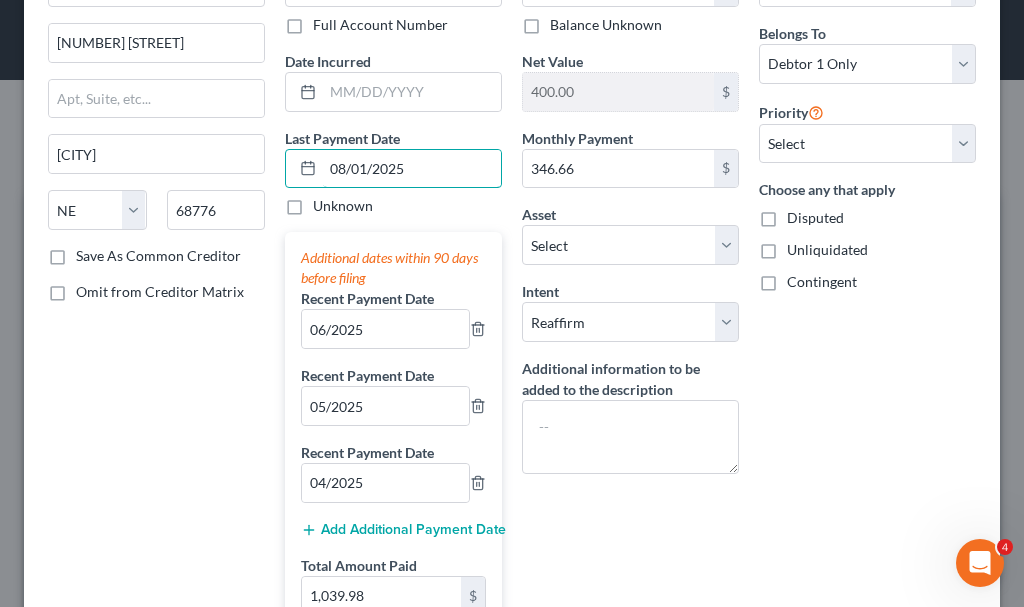 scroll, scrollTop: 200, scrollLeft: 0, axis: vertical 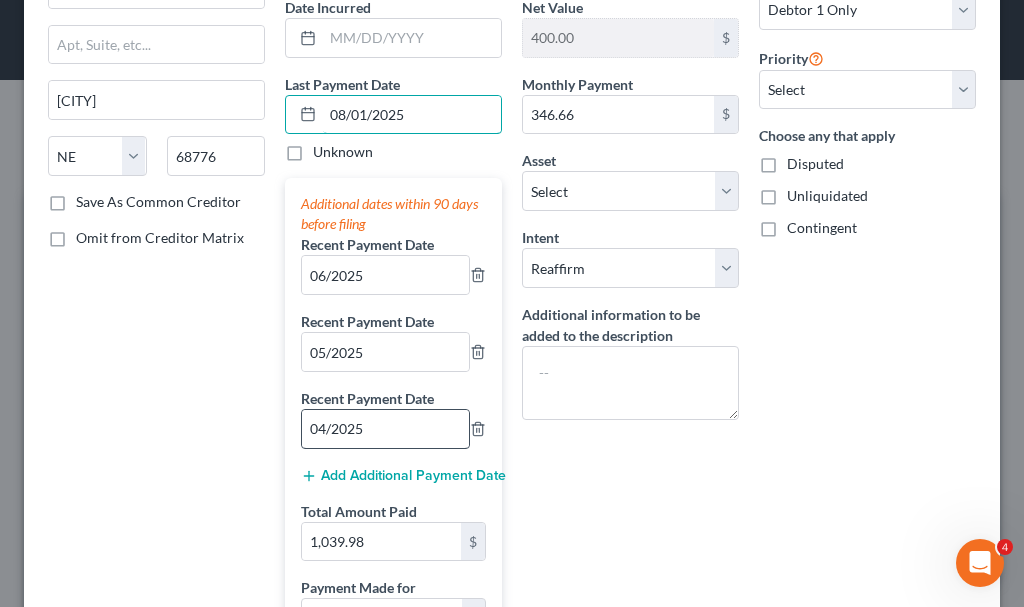type on "08/01/2025" 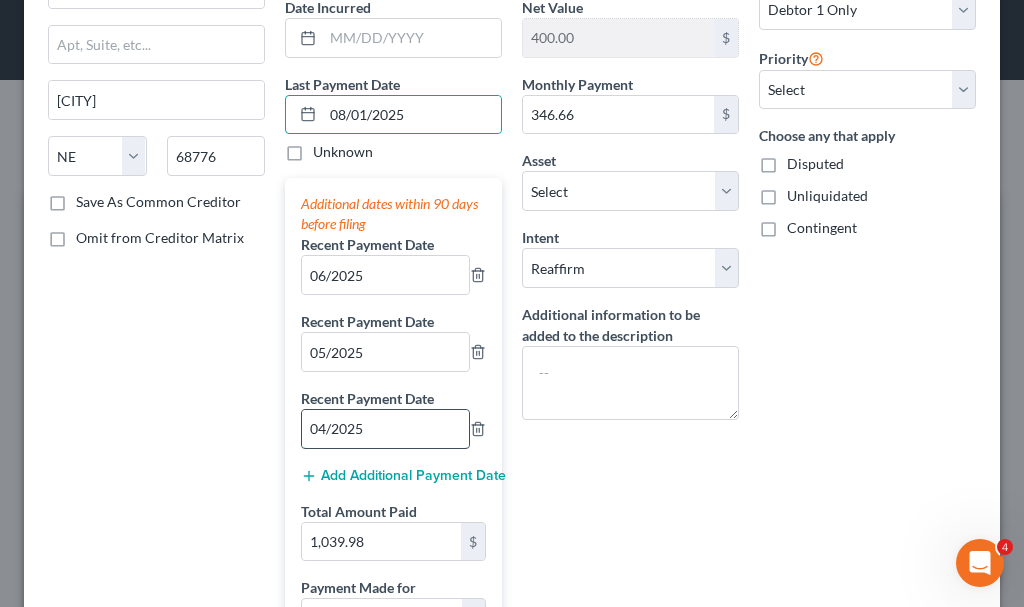 click on "04/2025" at bounding box center [385, 429] 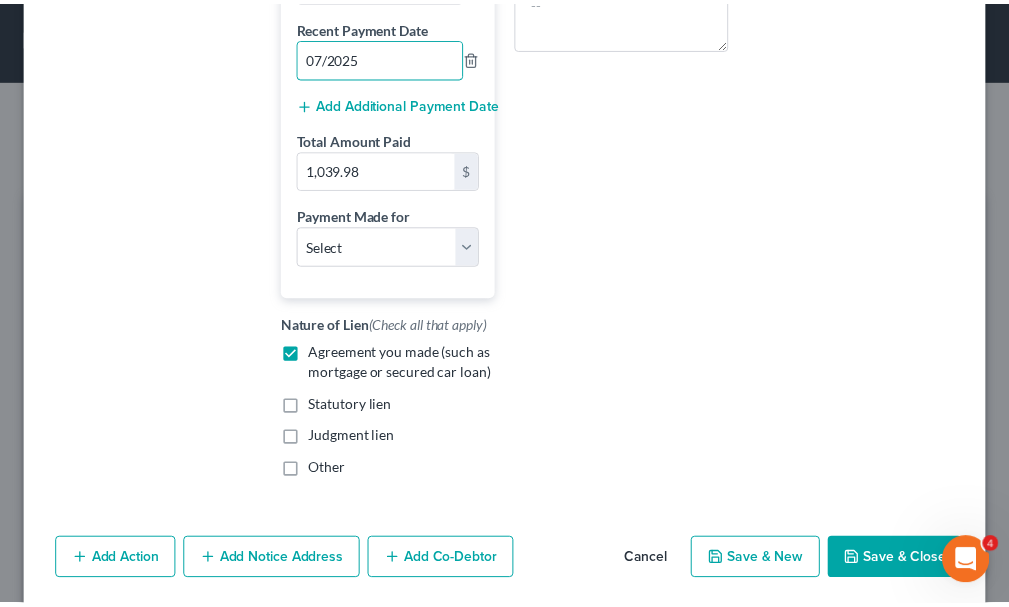 scroll, scrollTop: 602, scrollLeft: 0, axis: vertical 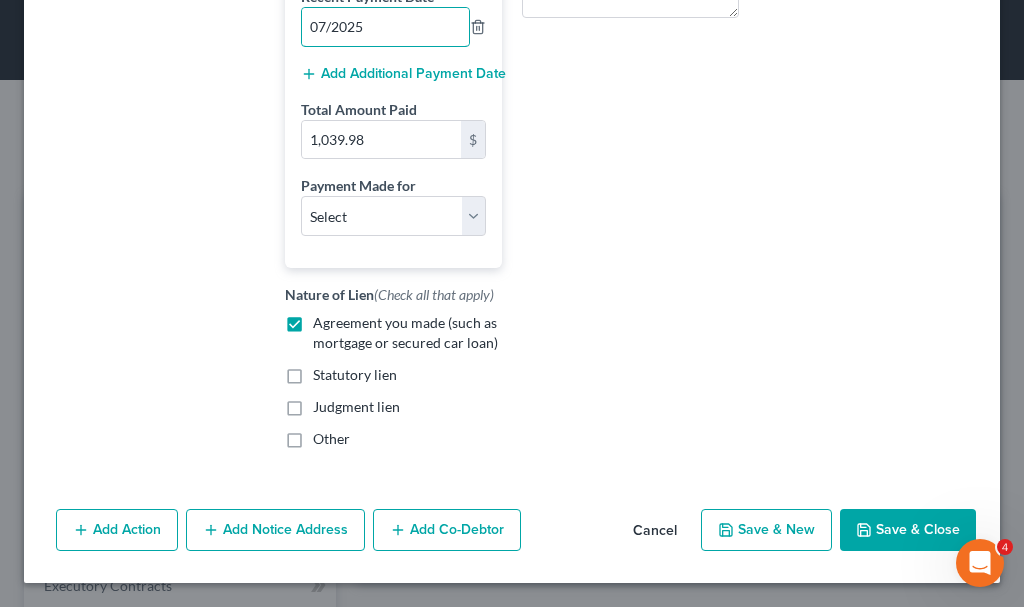 type on "07/2025" 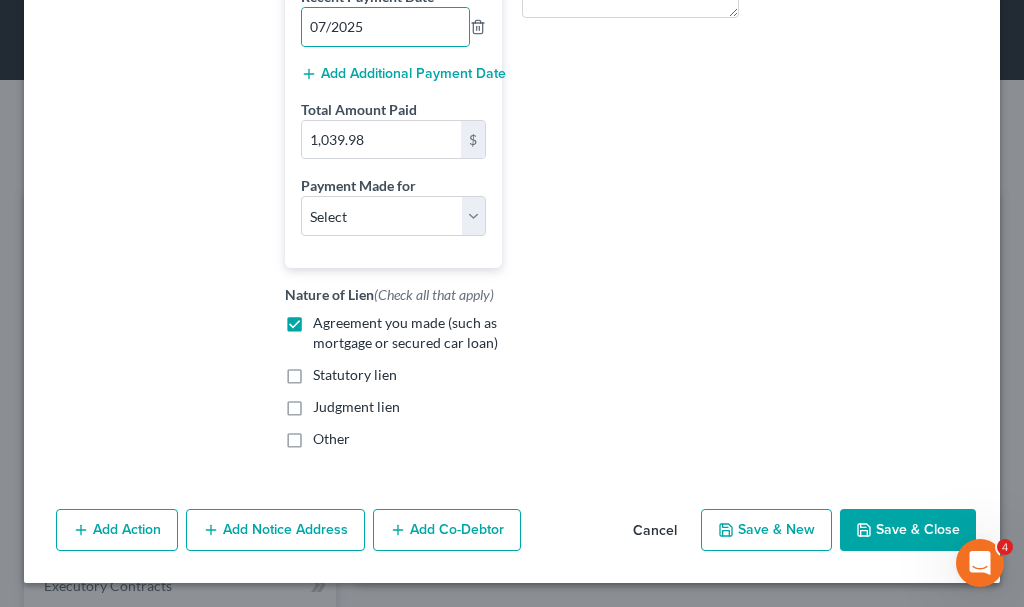 click on "Save & Close" at bounding box center [908, 530] 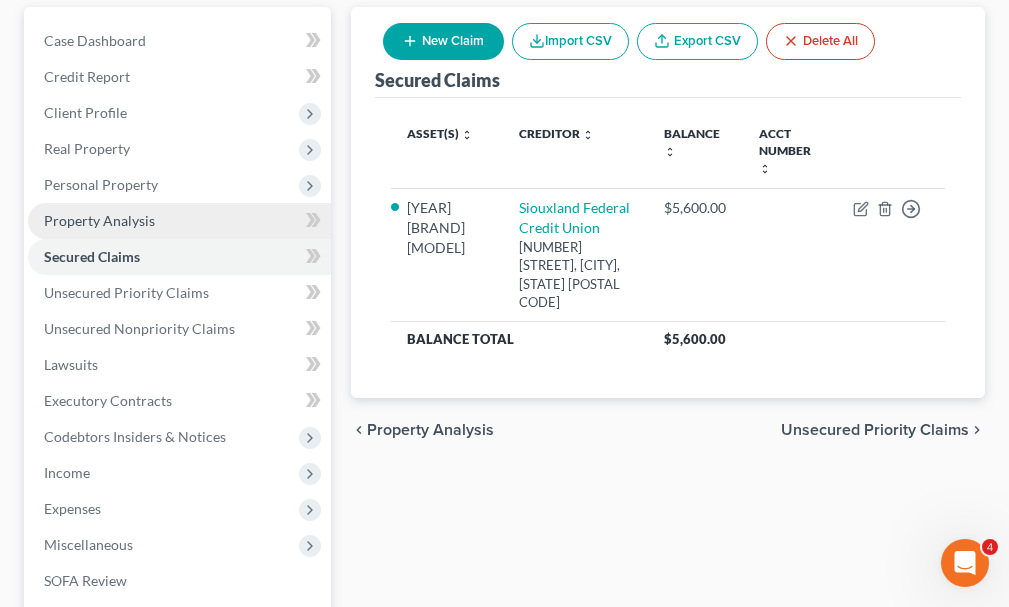 scroll, scrollTop: 200, scrollLeft: 0, axis: vertical 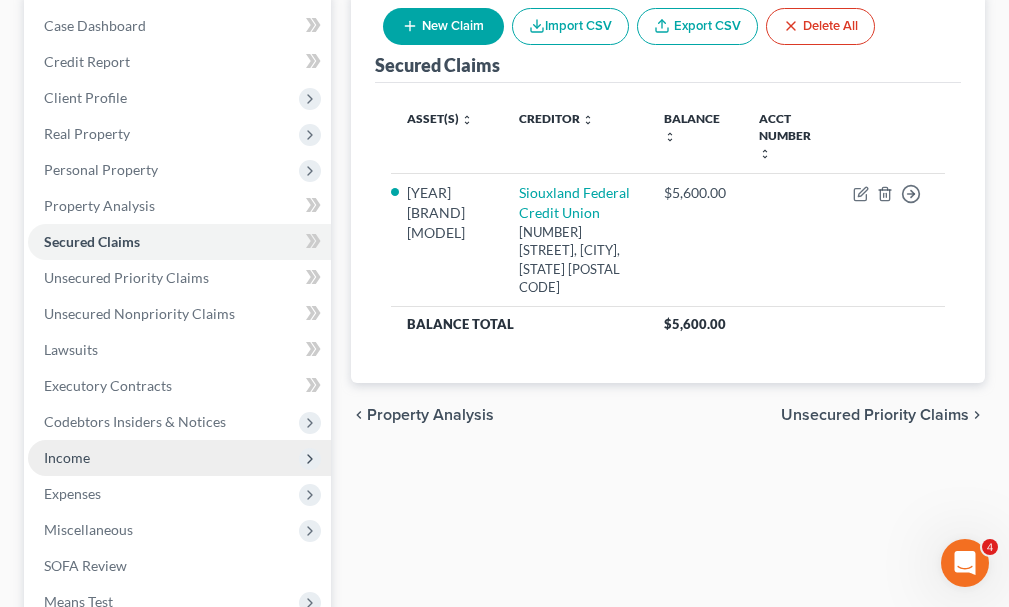 click on "Income" at bounding box center (67, 457) 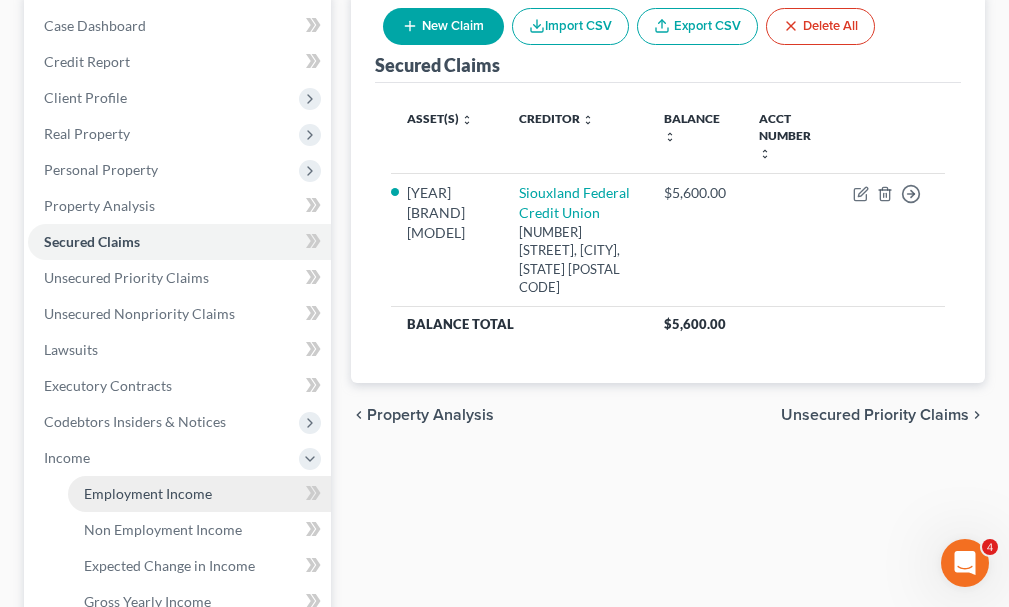 click on "Employment Income" at bounding box center [199, 494] 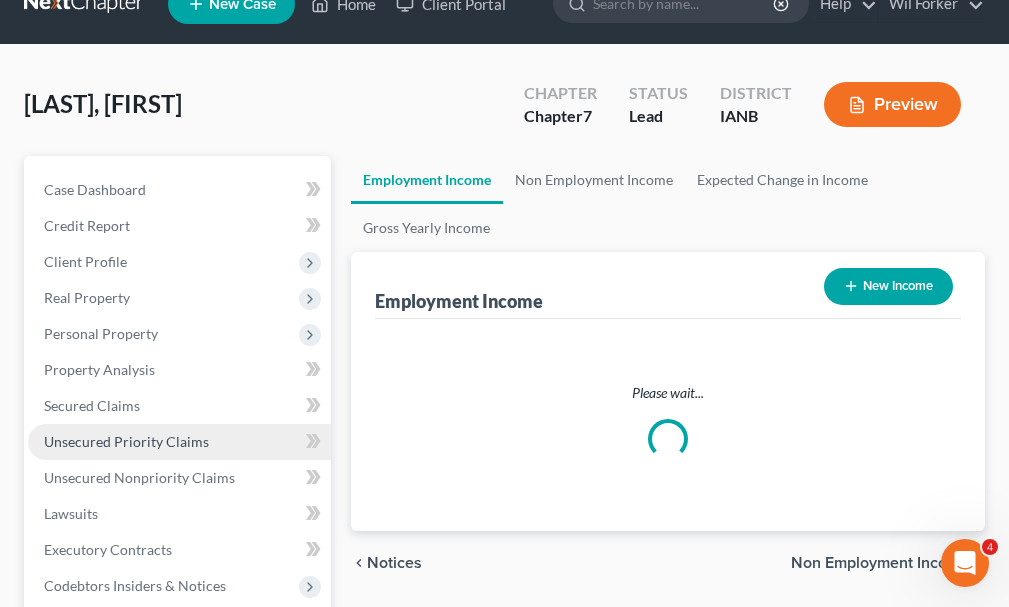 scroll, scrollTop: 0, scrollLeft: 0, axis: both 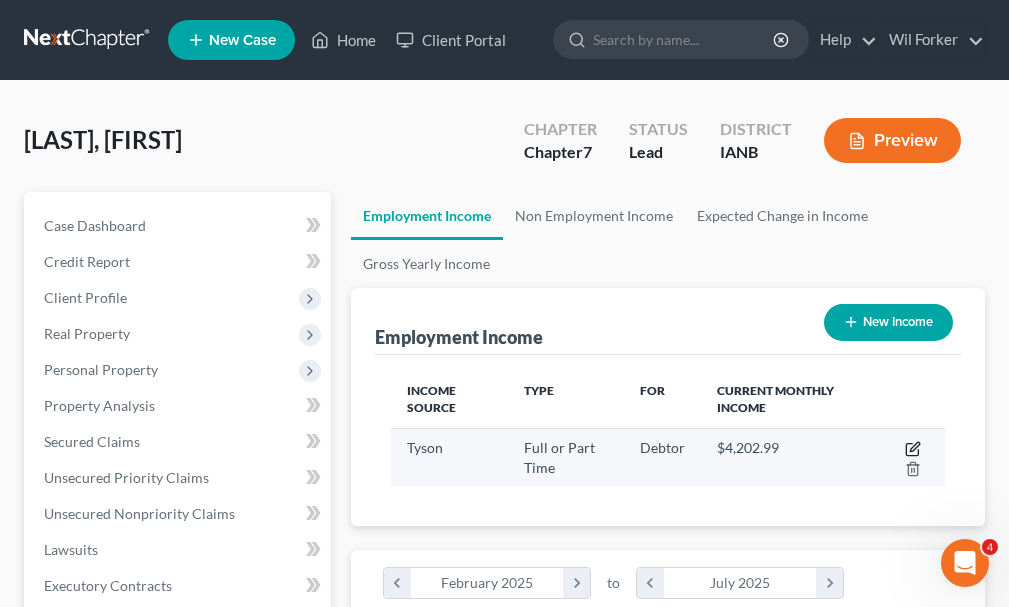 click 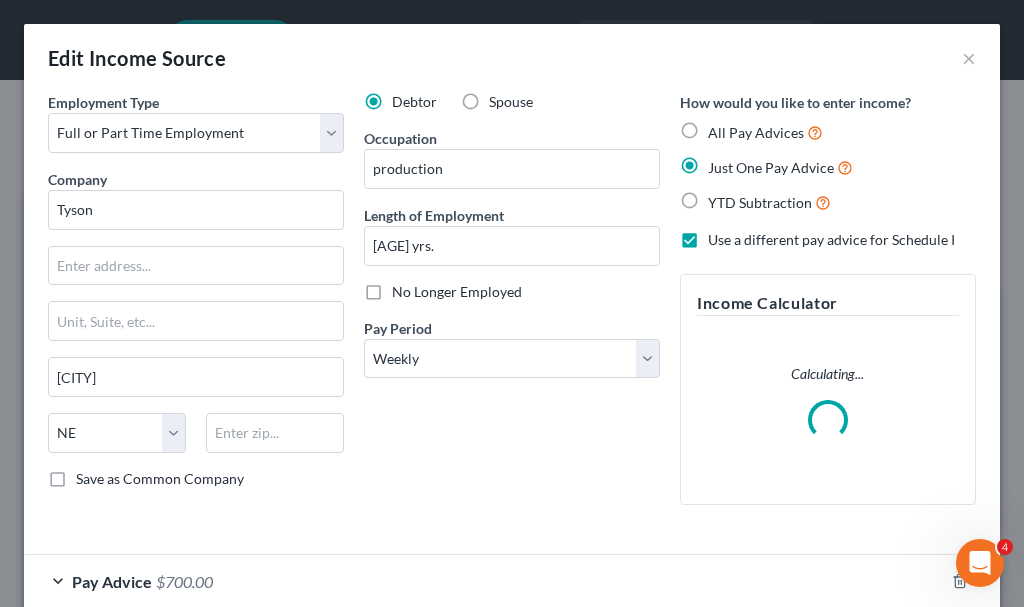 scroll, scrollTop: 999718, scrollLeft: 999396, axis: both 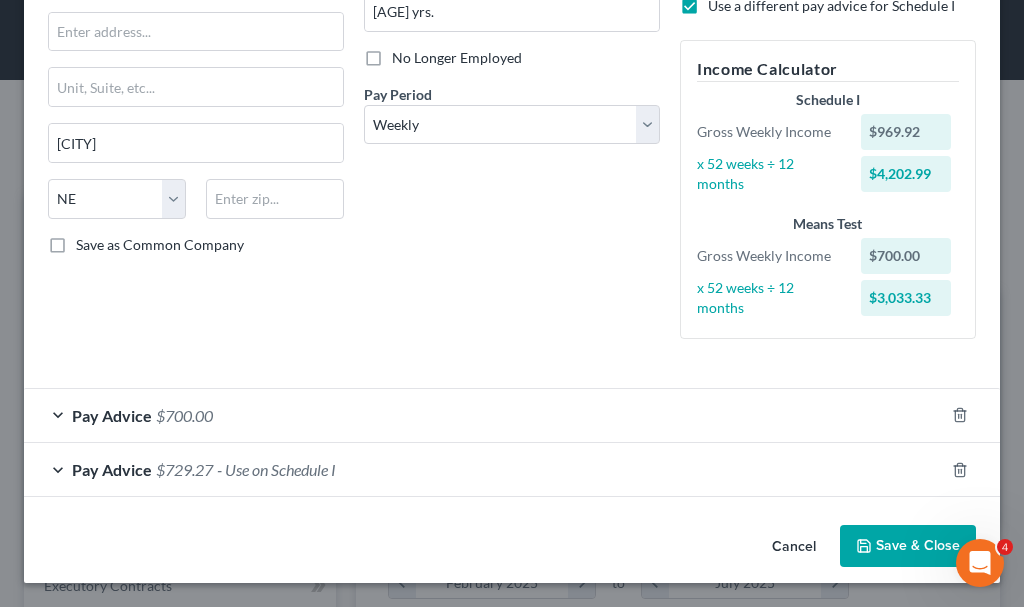 click on "Save & Close" at bounding box center [908, 546] 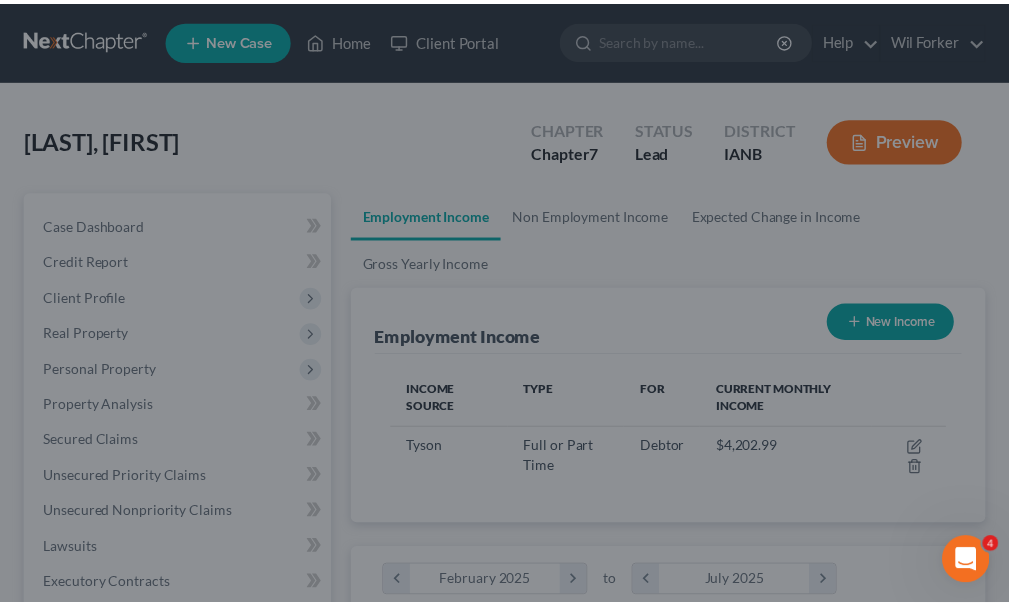 scroll, scrollTop: 277, scrollLeft: 594, axis: both 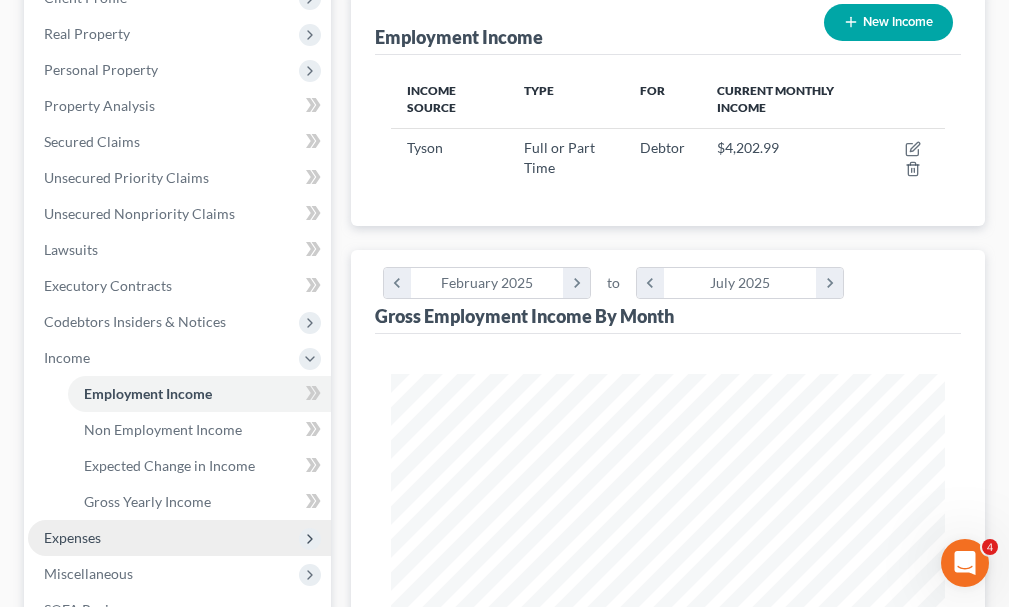 click on "Expenses" at bounding box center [72, 537] 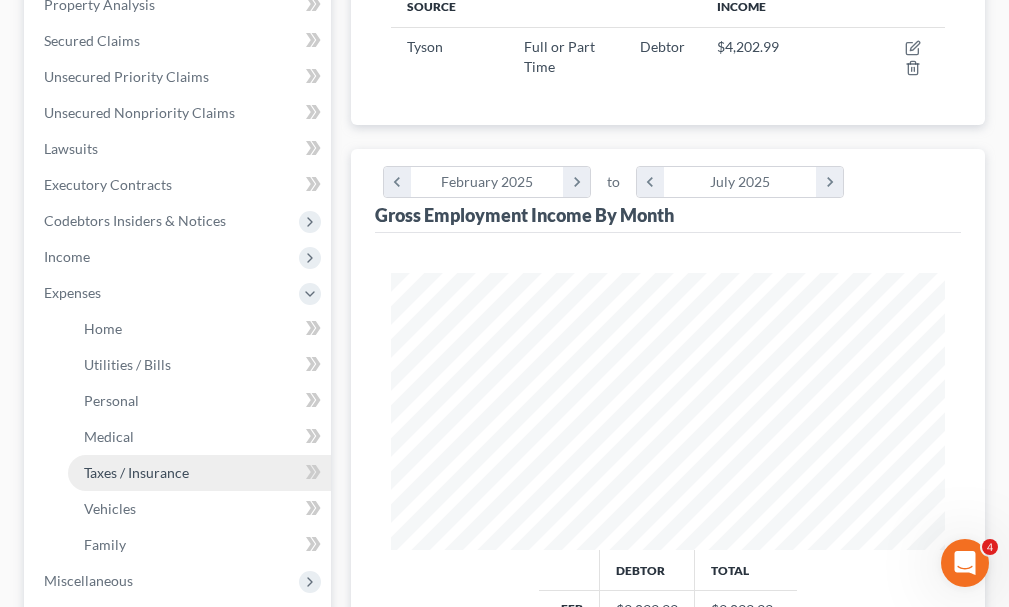 scroll, scrollTop: 391, scrollLeft: 0, axis: vertical 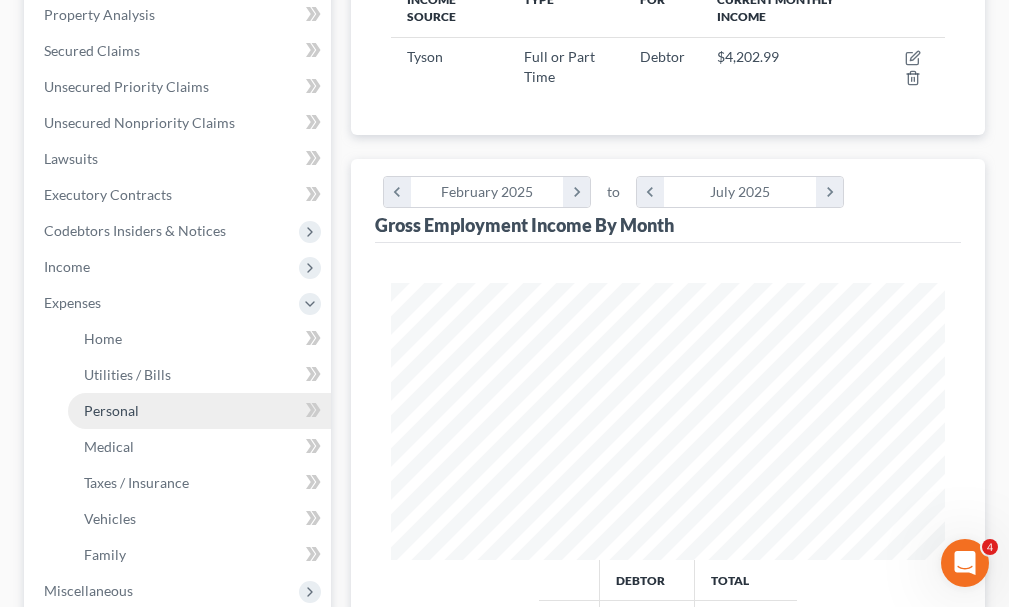click on "Personal" at bounding box center [111, 410] 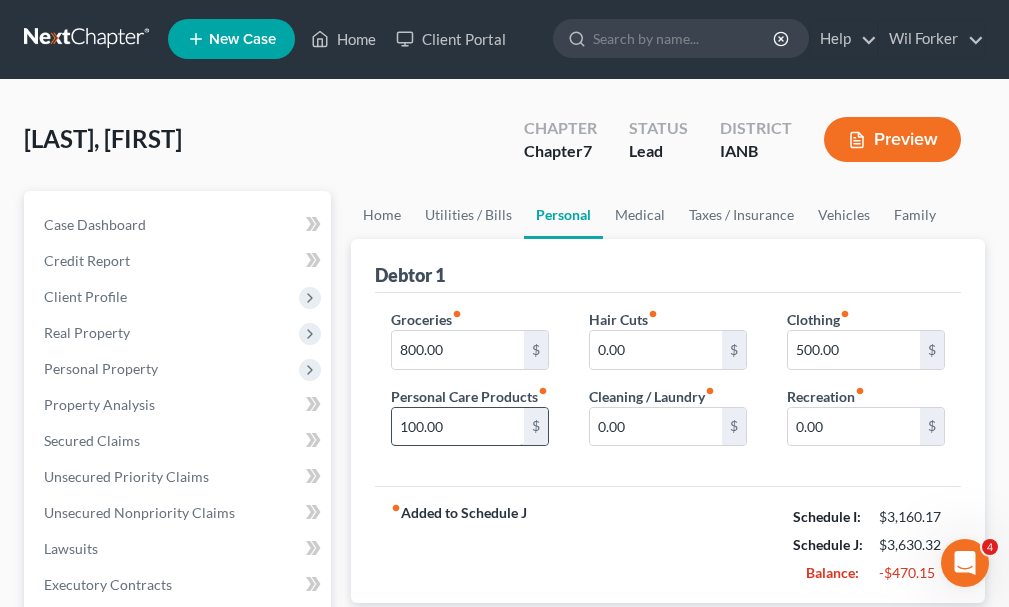 scroll, scrollTop: 0, scrollLeft: 0, axis: both 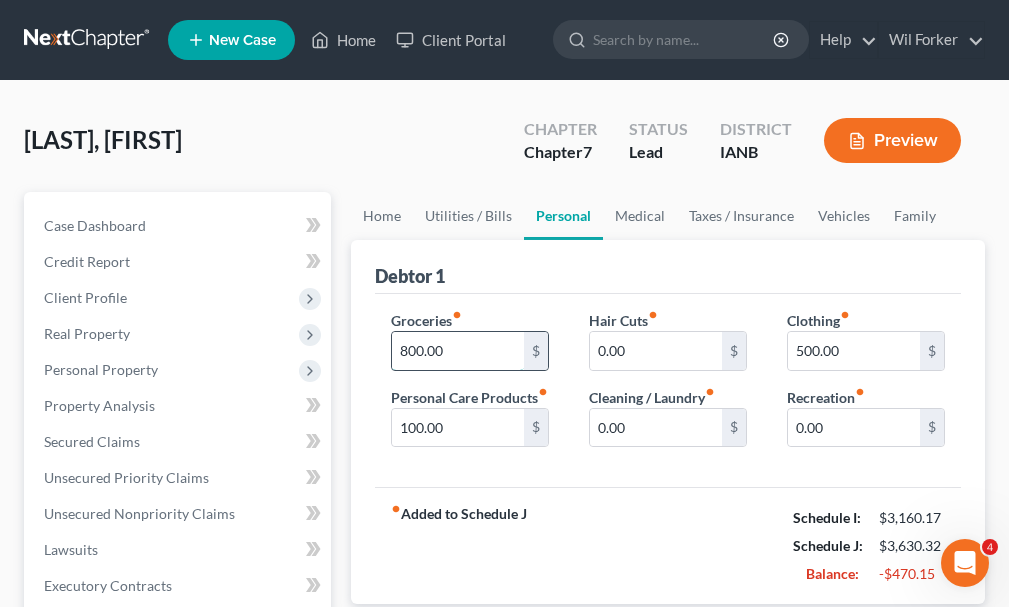 click on "800.00" at bounding box center [458, 351] 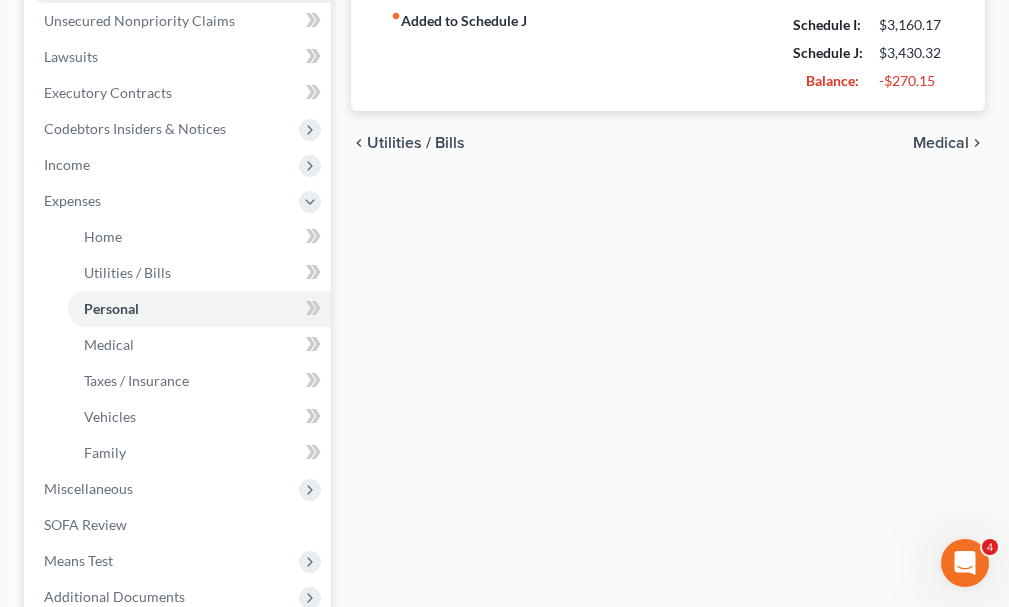 scroll, scrollTop: 600, scrollLeft: 0, axis: vertical 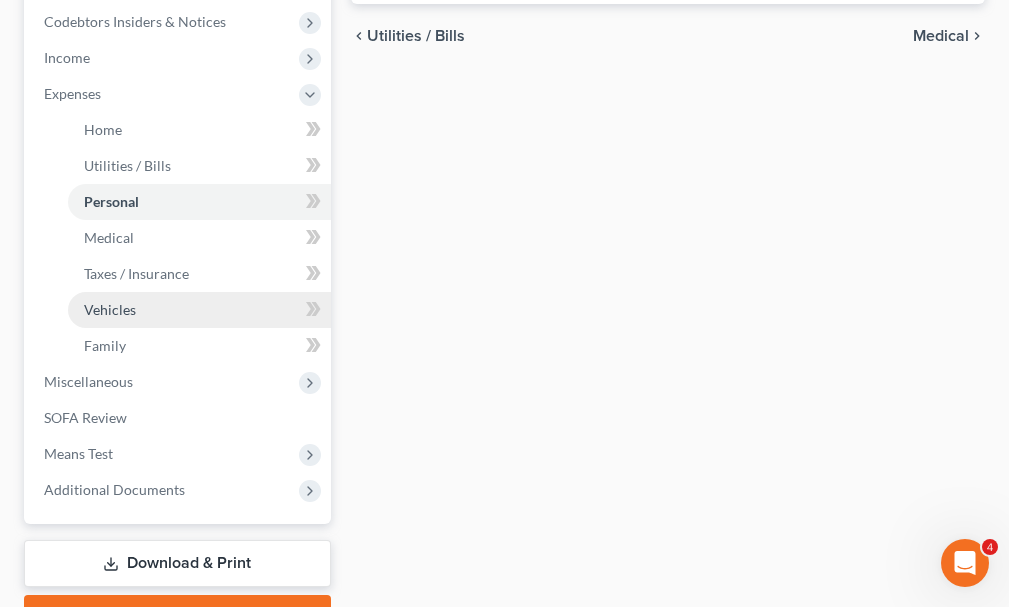 type on "600.00" 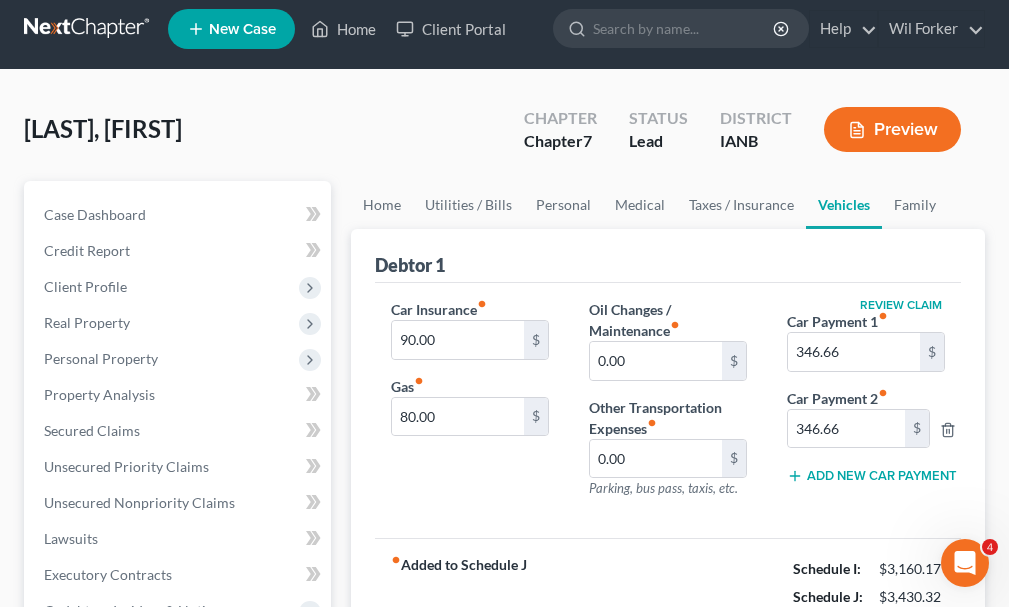 scroll, scrollTop: 0, scrollLeft: 0, axis: both 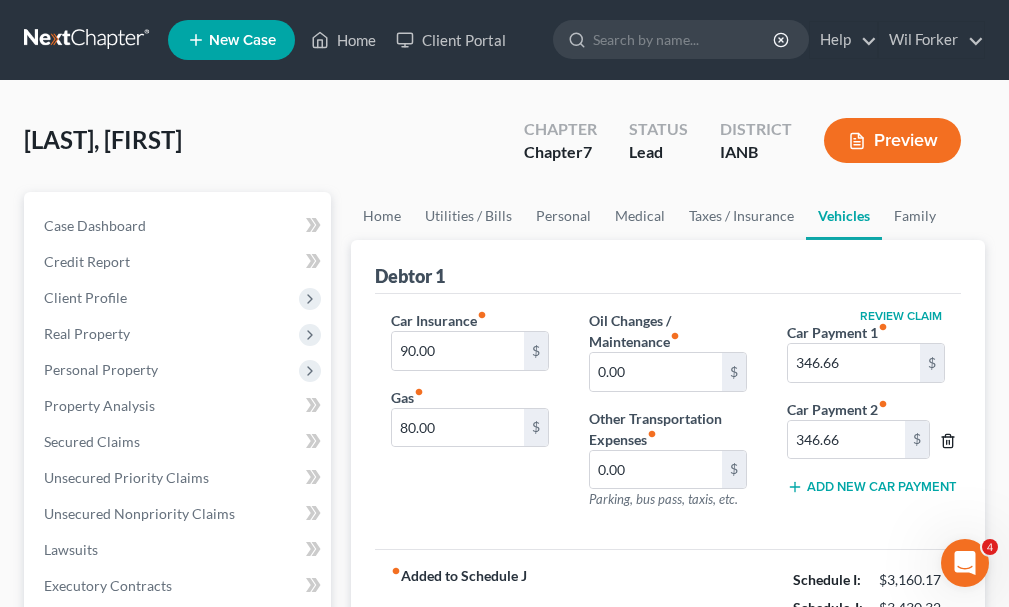click 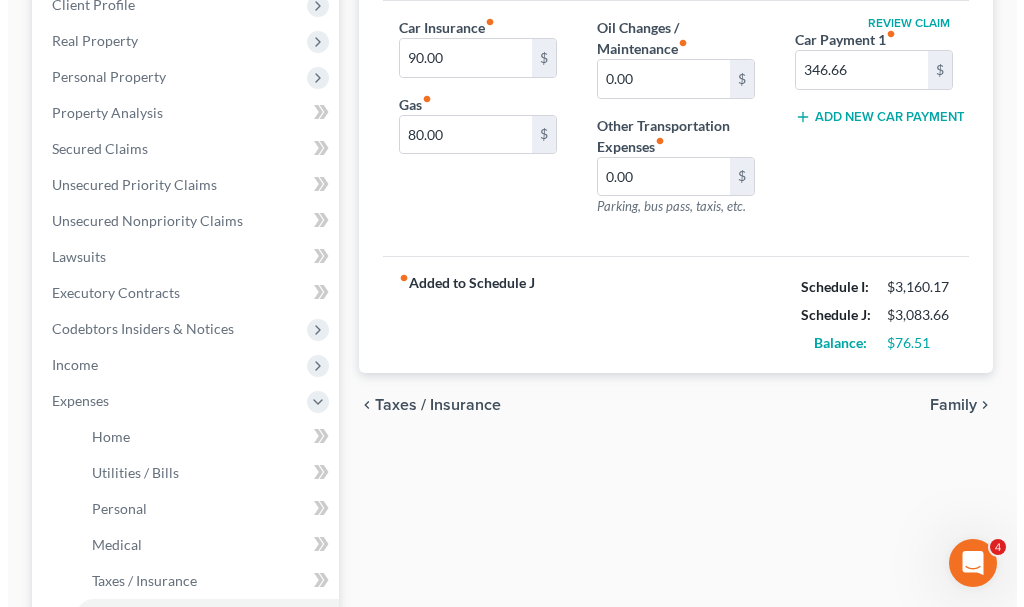 scroll, scrollTop: 300, scrollLeft: 0, axis: vertical 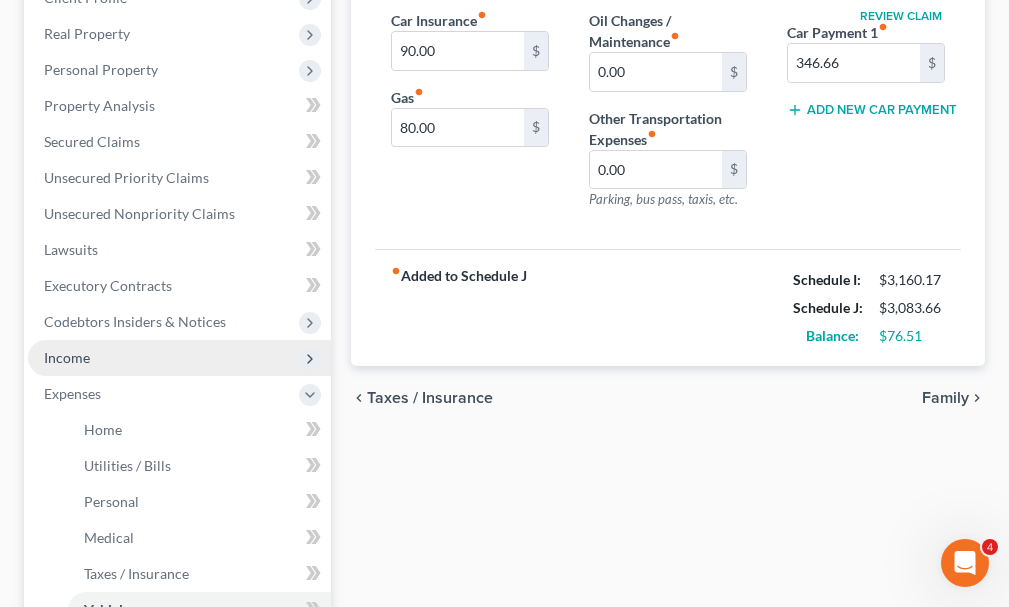 click on "Income" at bounding box center [67, 357] 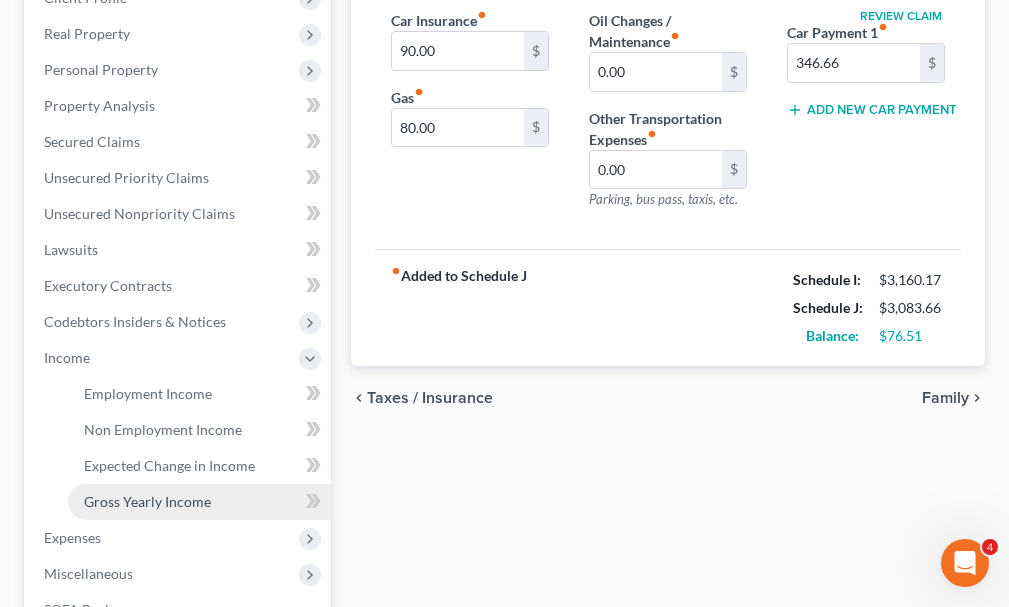 click on "Gross Yearly Income" at bounding box center [147, 501] 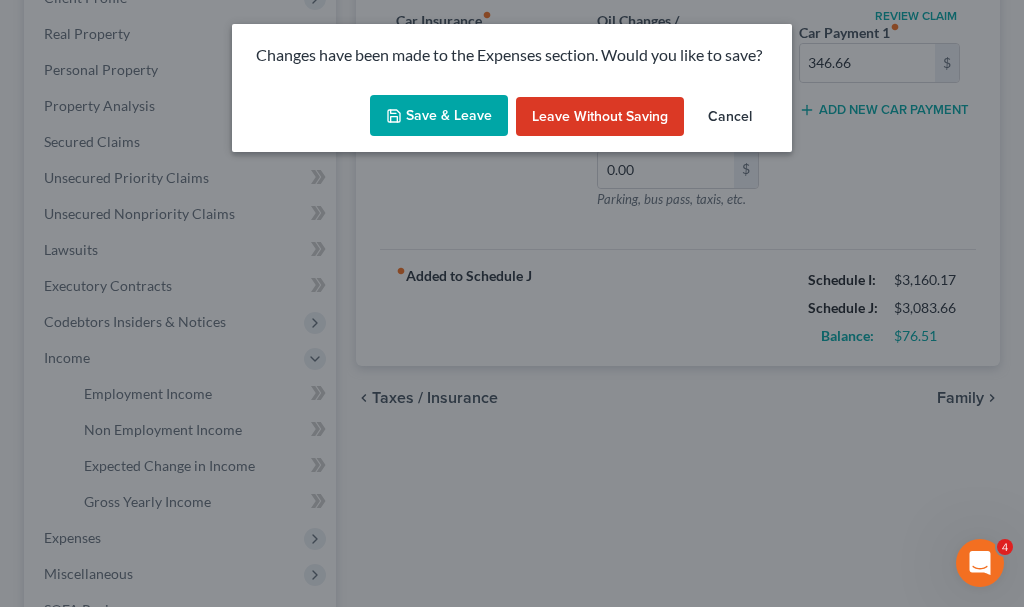click on "Save & Leave" at bounding box center (439, 116) 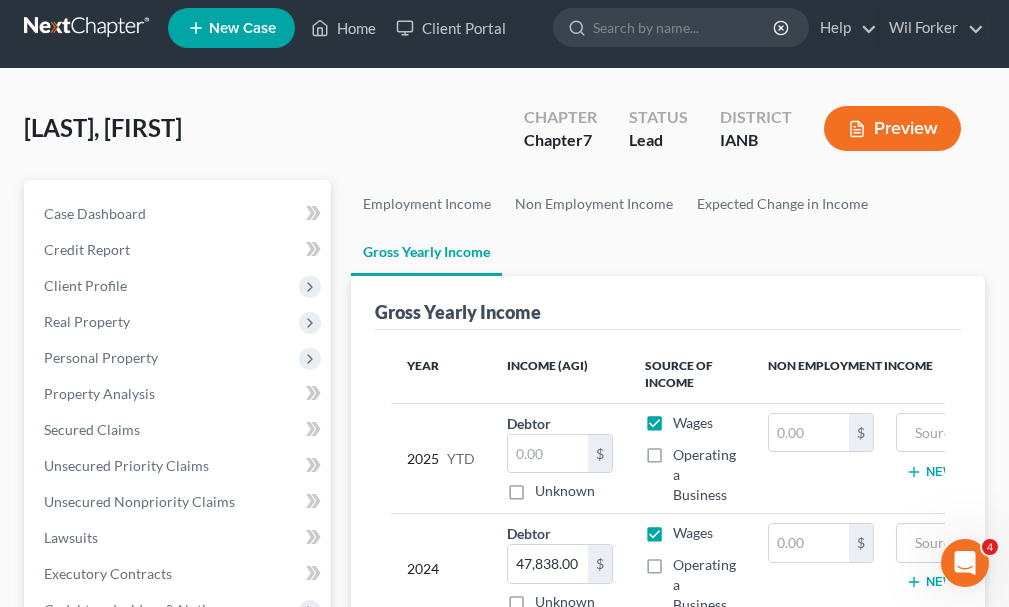 scroll, scrollTop: 0, scrollLeft: 0, axis: both 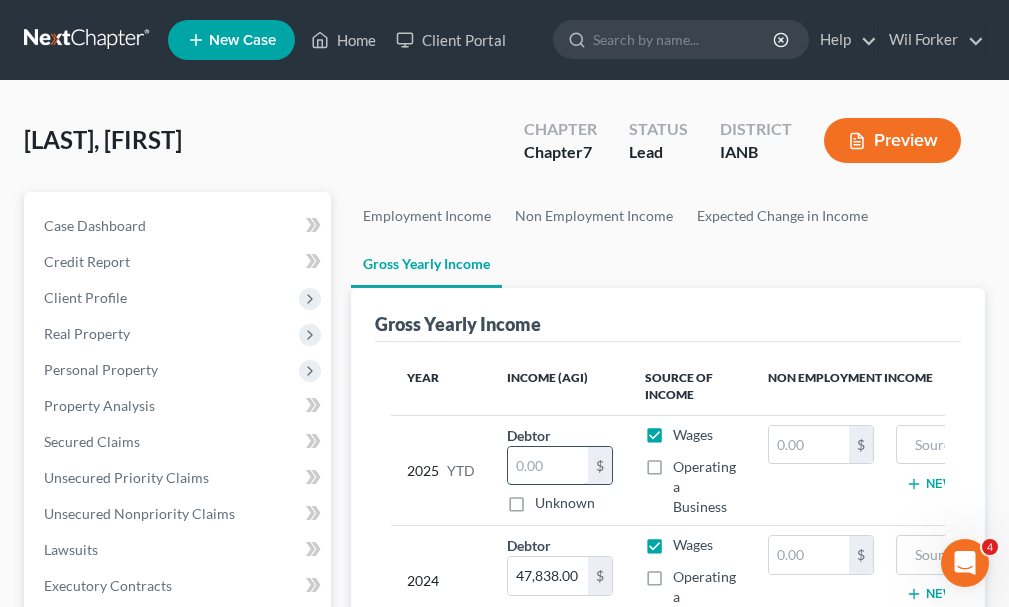 click at bounding box center (548, 466) 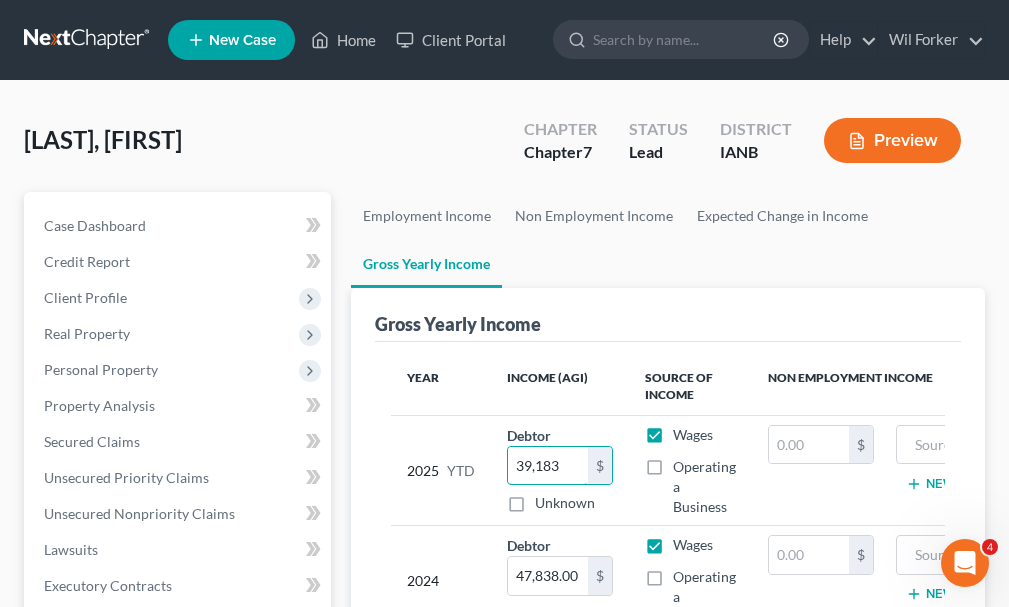 type on "39,183" 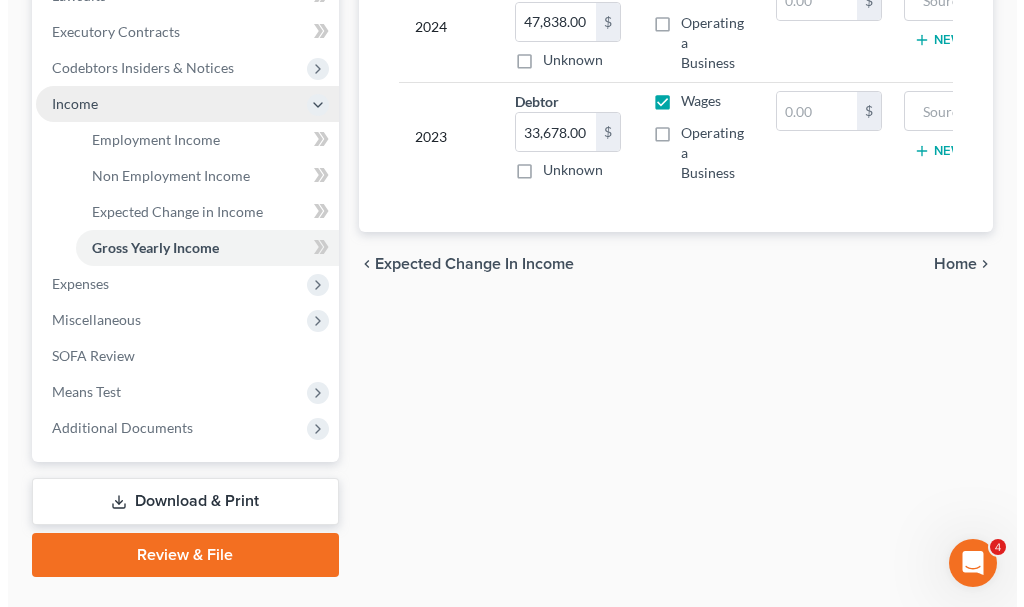 scroll, scrollTop: 600, scrollLeft: 0, axis: vertical 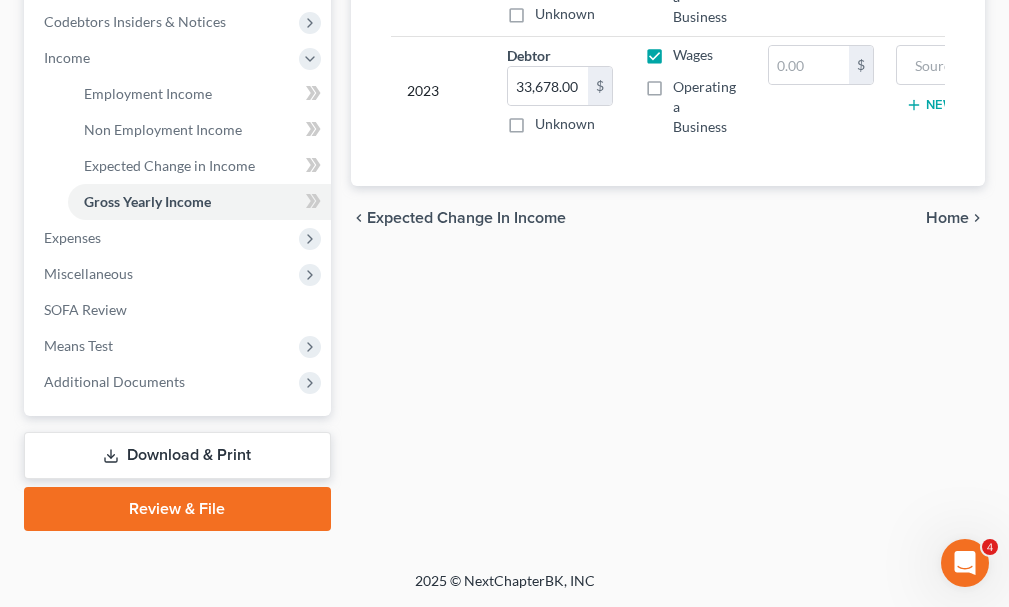 click on "Download & Print" at bounding box center (177, 455) 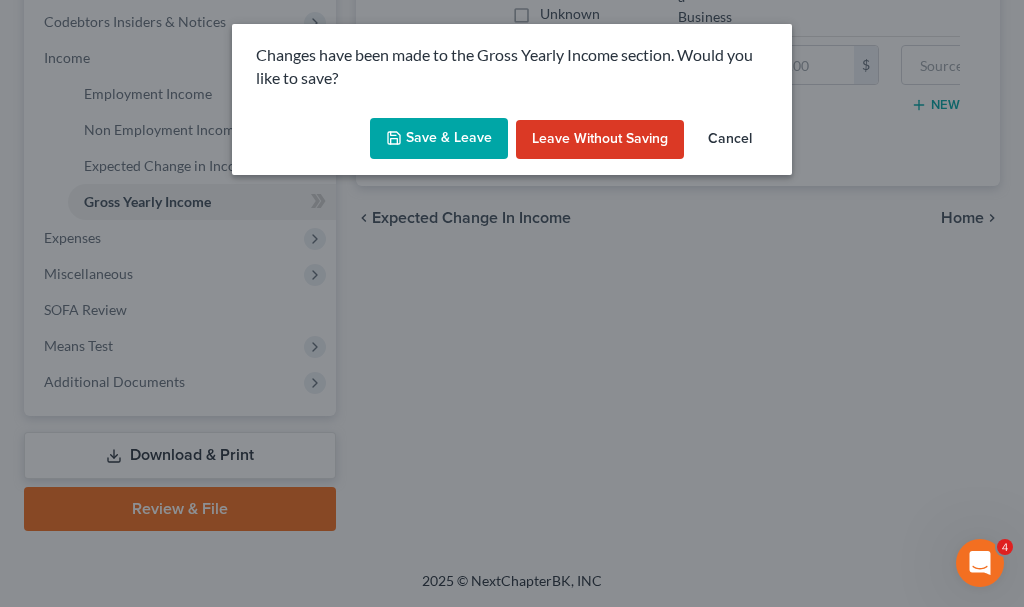 click on "Save & Leave" at bounding box center [439, 139] 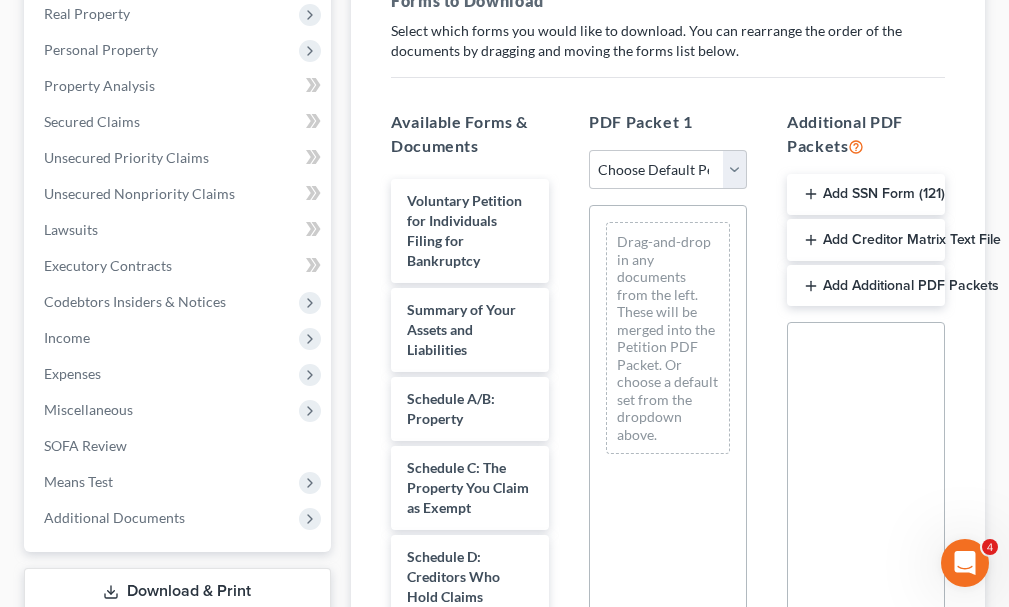 scroll, scrollTop: 300, scrollLeft: 0, axis: vertical 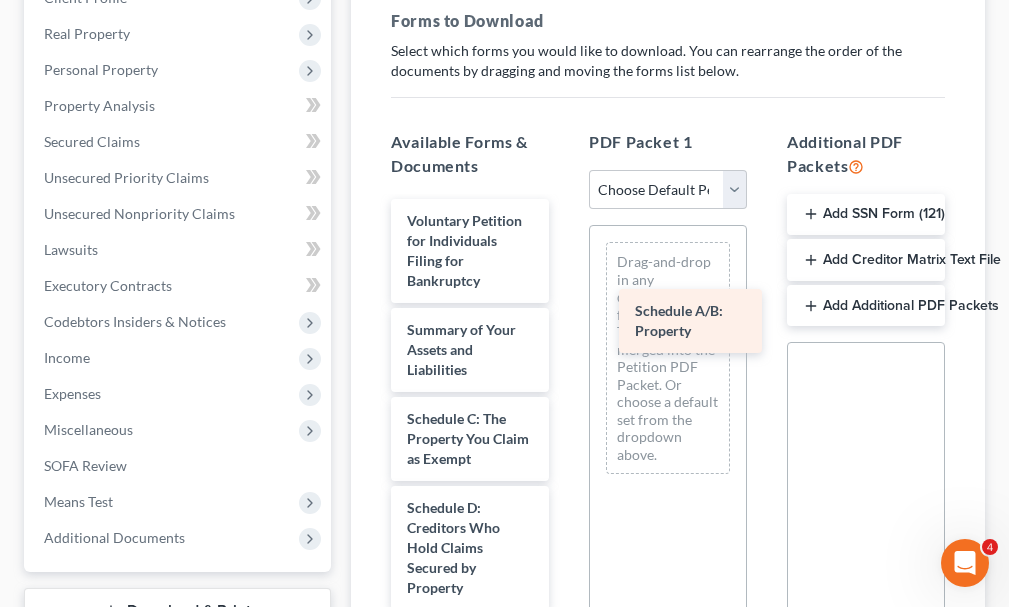 drag, startPoint x: 431, startPoint y: 429, endPoint x: 665, endPoint y: 302, distance: 266.24237 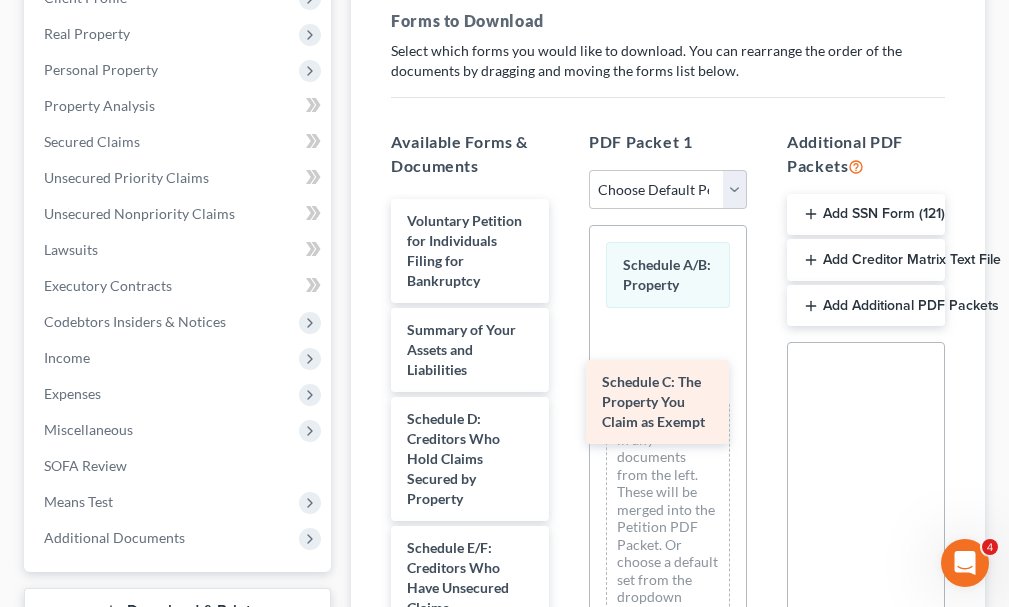 drag, startPoint x: 449, startPoint y: 440, endPoint x: 641, endPoint y: 402, distance: 195.72429 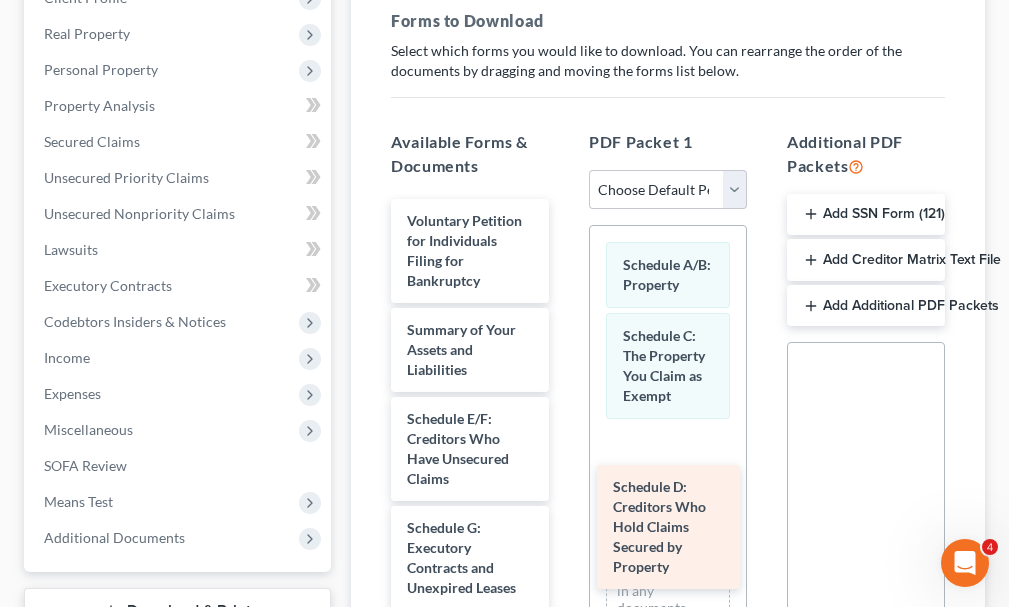 drag, startPoint x: 439, startPoint y: 456, endPoint x: 652, endPoint y: 501, distance: 217.70163 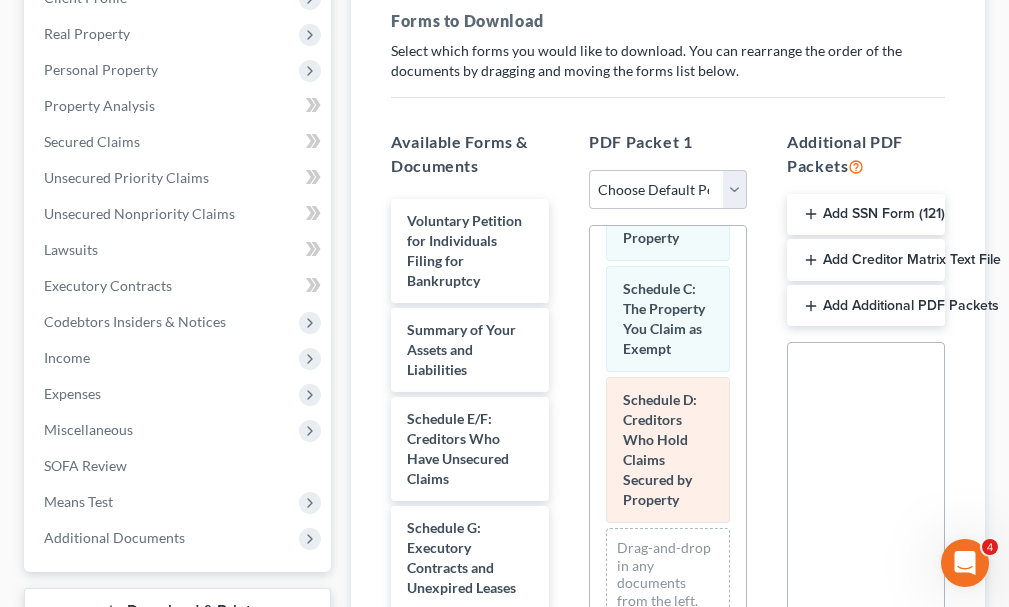 scroll, scrollTop: 107, scrollLeft: 0, axis: vertical 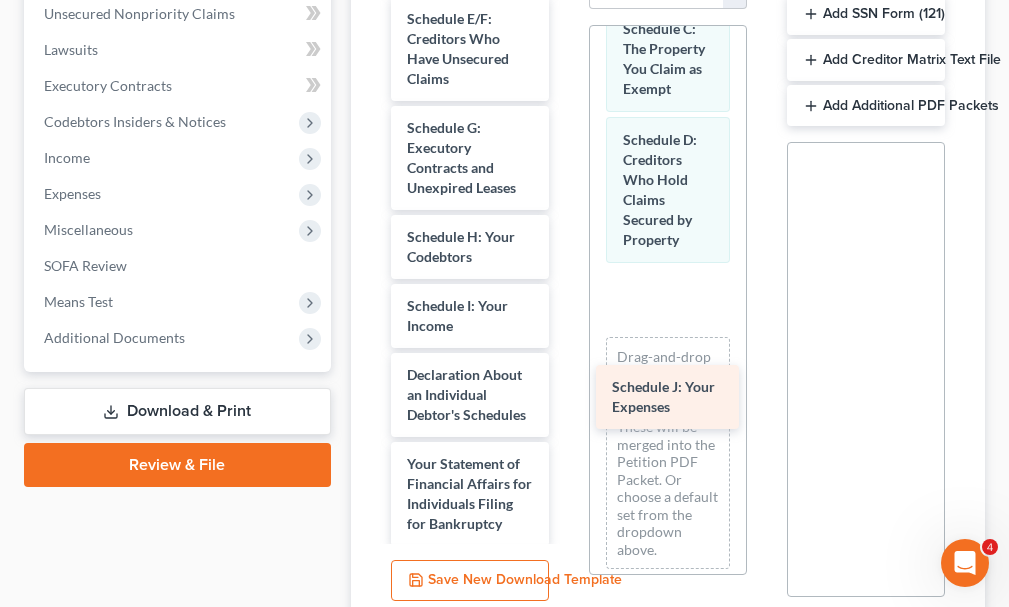 drag, startPoint x: 436, startPoint y: 387, endPoint x: 642, endPoint y: 398, distance: 206.29349 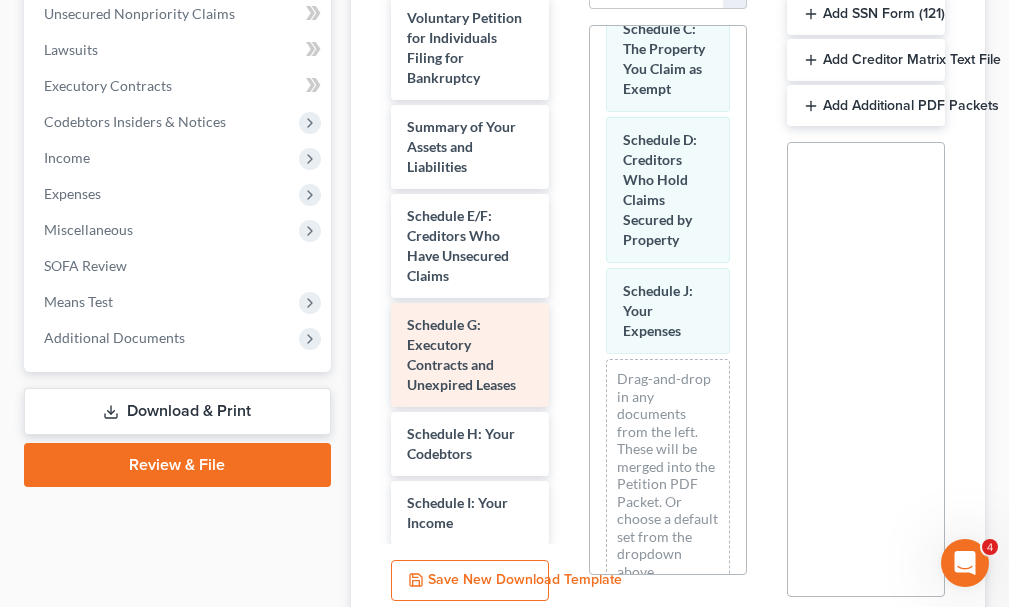 scroll, scrollTop: 0, scrollLeft: 0, axis: both 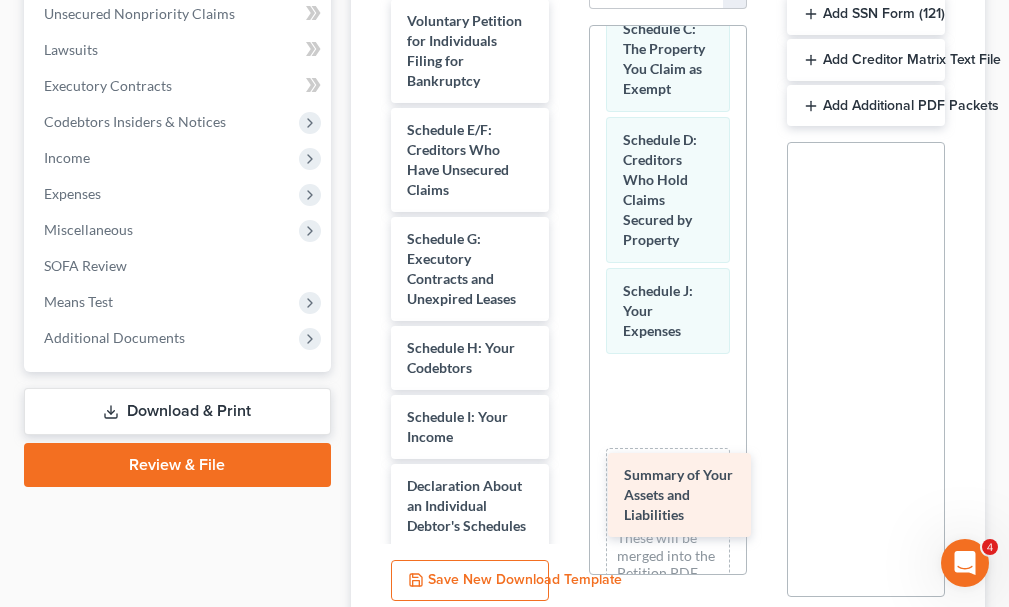 drag, startPoint x: 441, startPoint y: 135, endPoint x: 658, endPoint y: 480, distance: 407.57086 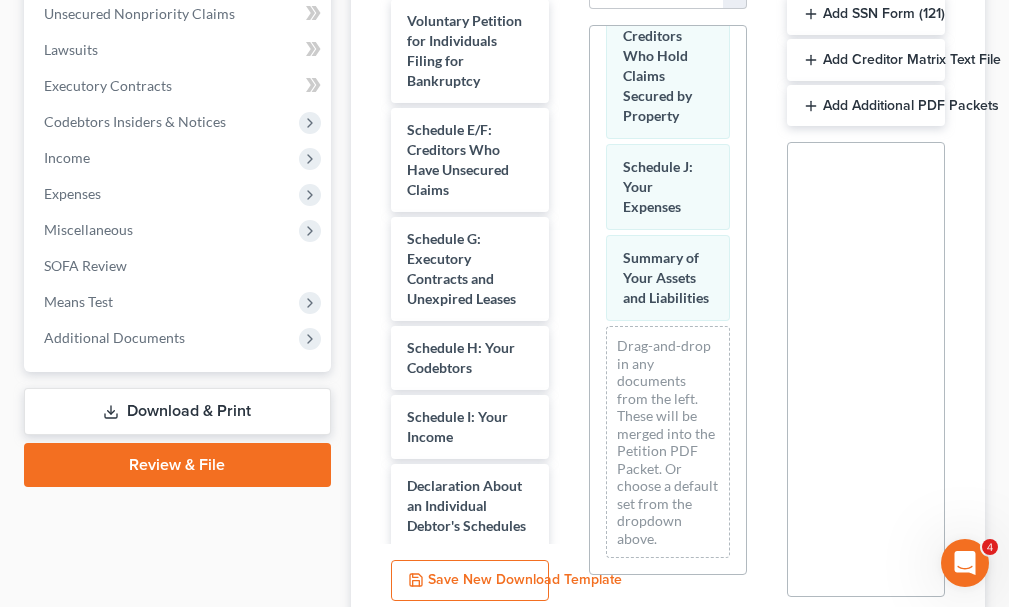 scroll, scrollTop: 309, scrollLeft: 0, axis: vertical 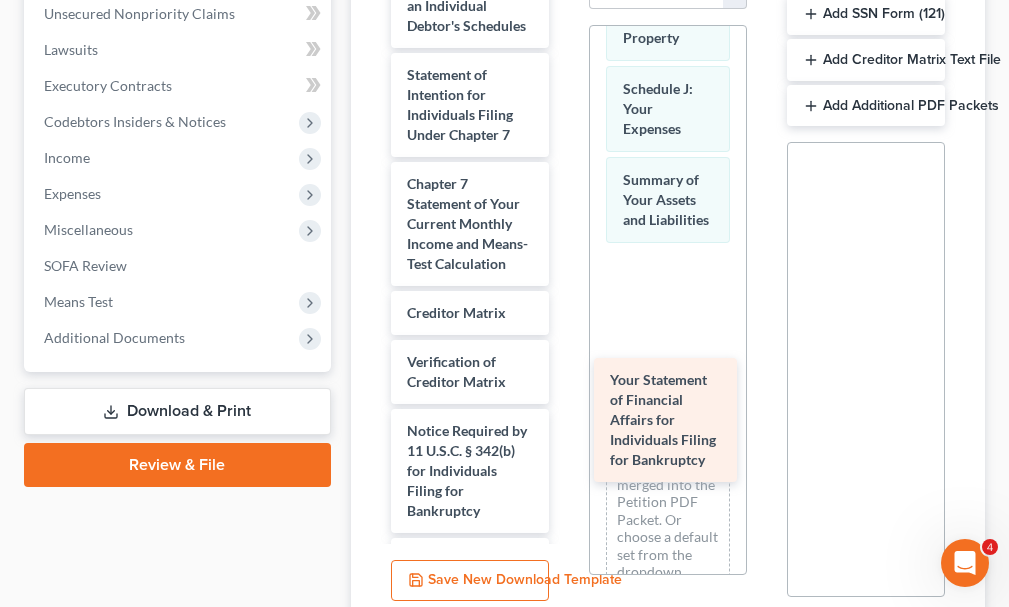 drag, startPoint x: 456, startPoint y: 143, endPoint x: 658, endPoint y: 407, distance: 332.4154 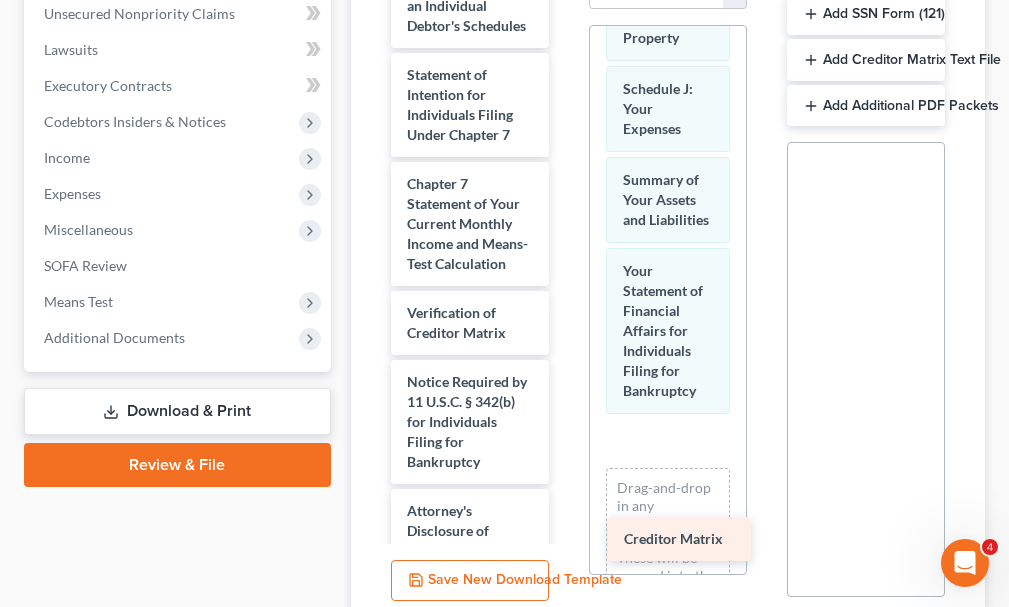 drag, startPoint x: 427, startPoint y: 371, endPoint x: 648, endPoint y: 529, distance: 271.67075 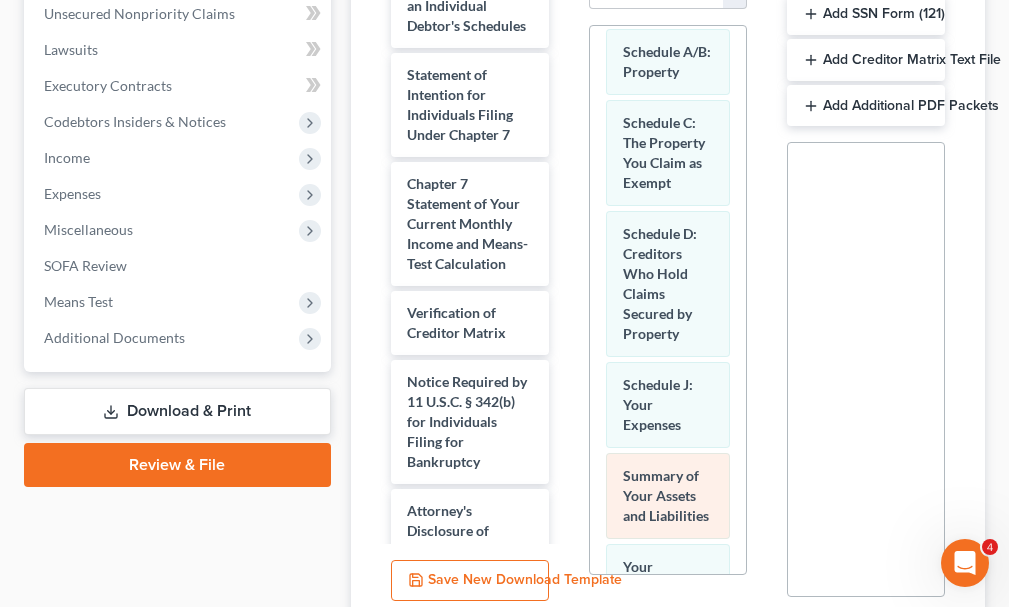 scroll, scrollTop: 0, scrollLeft: 0, axis: both 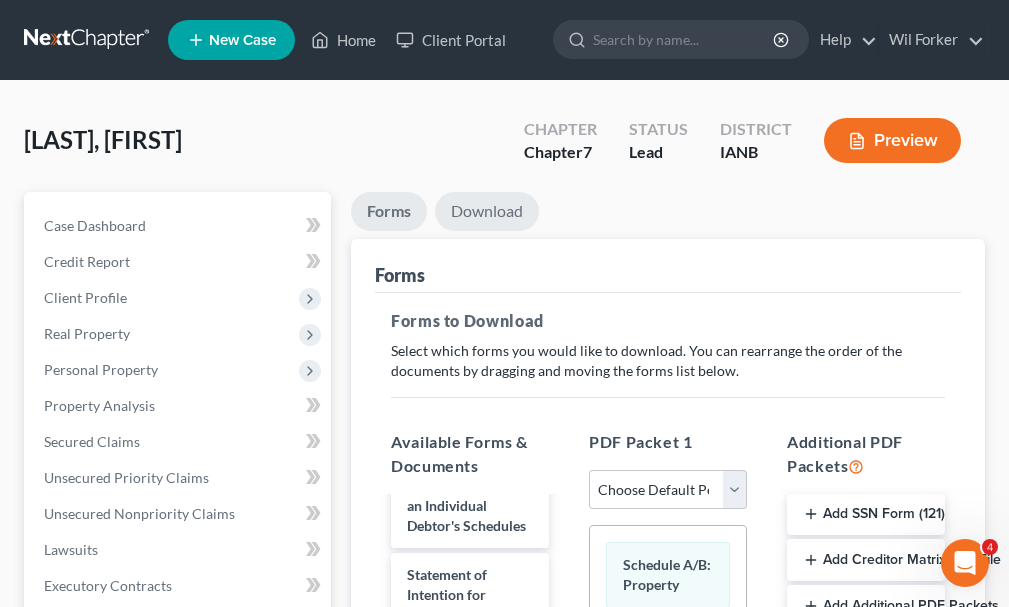 click on "Download" at bounding box center (487, 211) 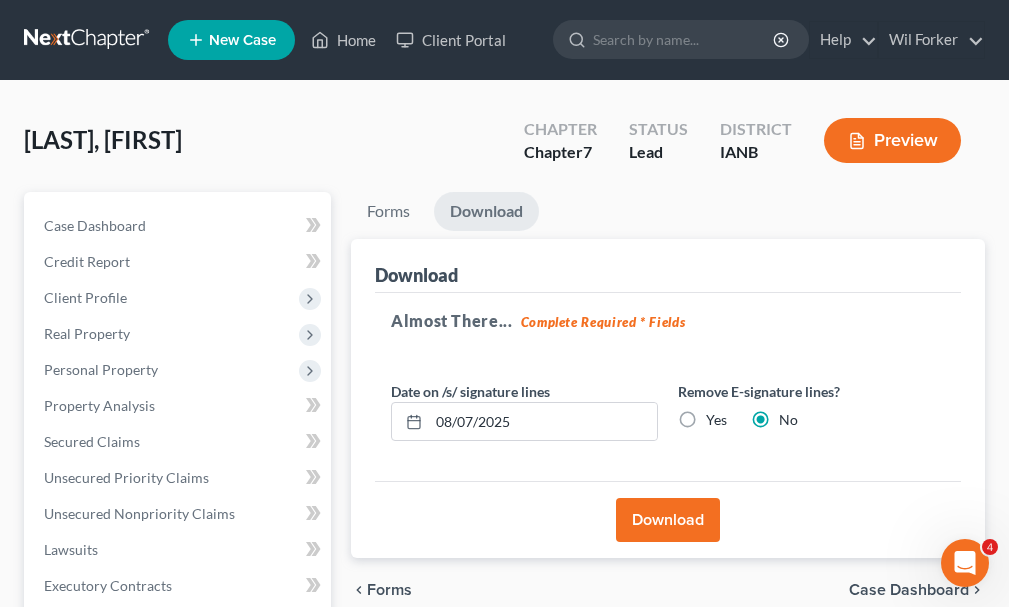 click on "Download" at bounding box center (668, 520) 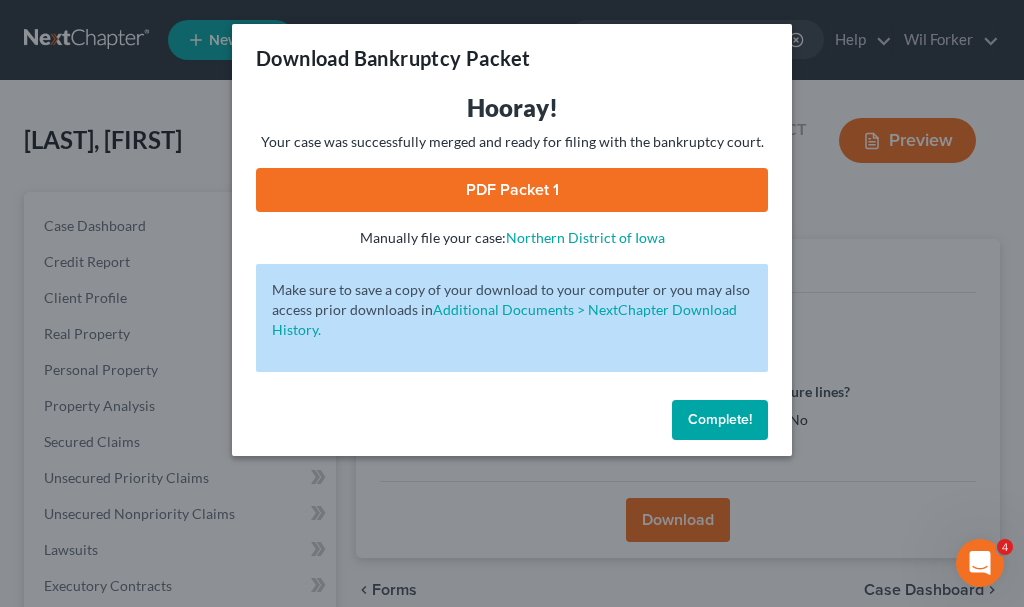 click on "PDF Packet 1" at bounding box center [512, 190] 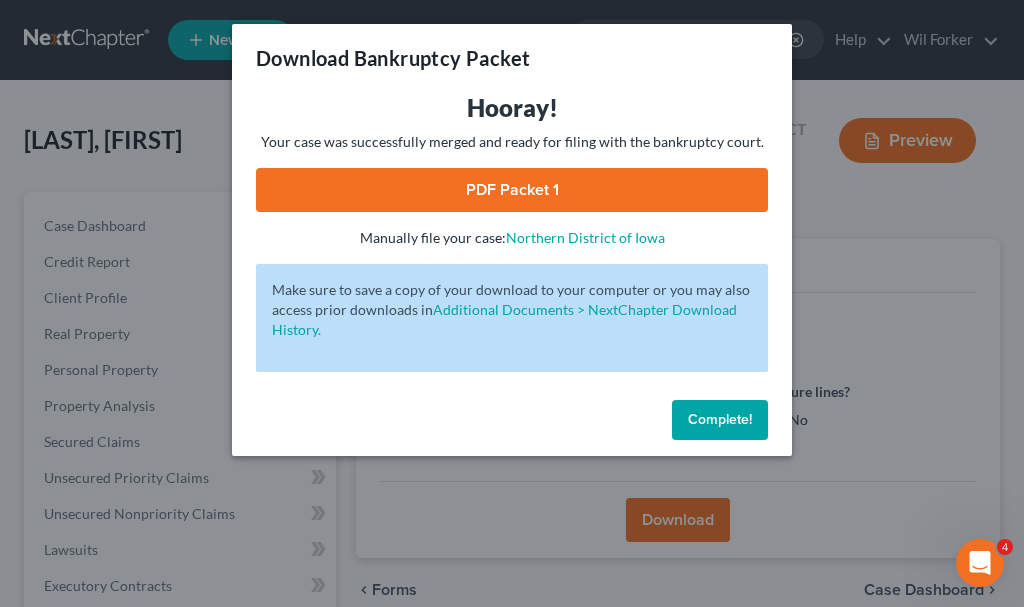 click on "Complete!" at bounding box center (720, 420) 